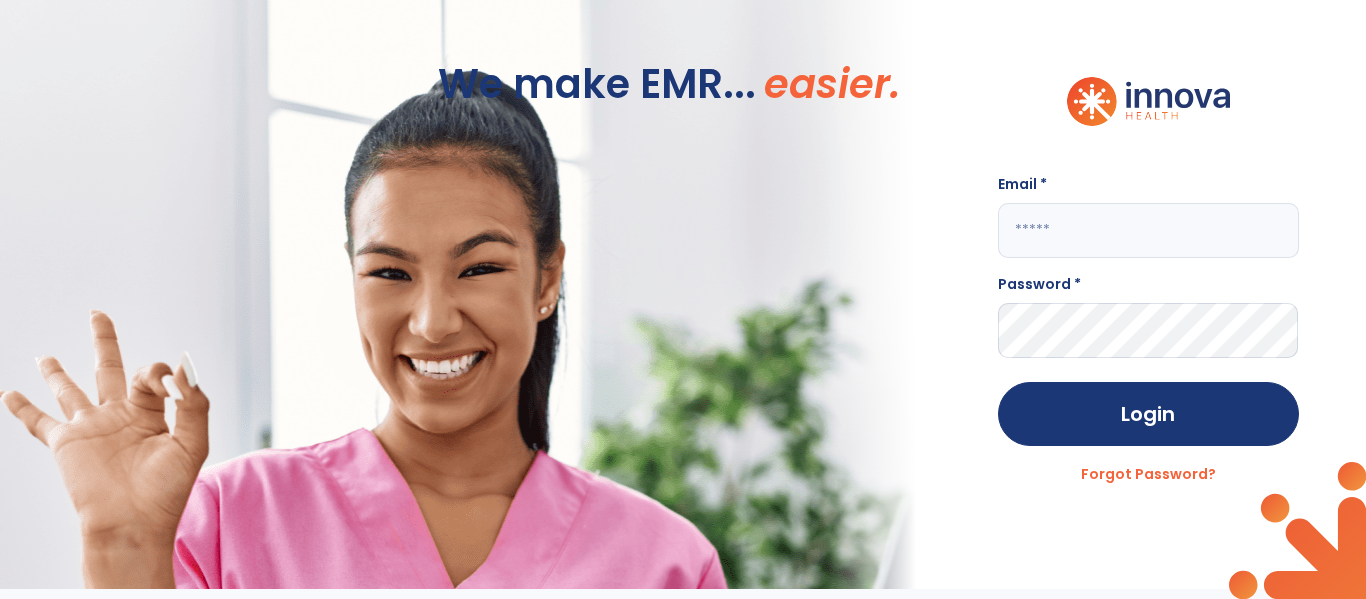 scroll, scrollTop: 0, scrollLeft: 0, axis: both 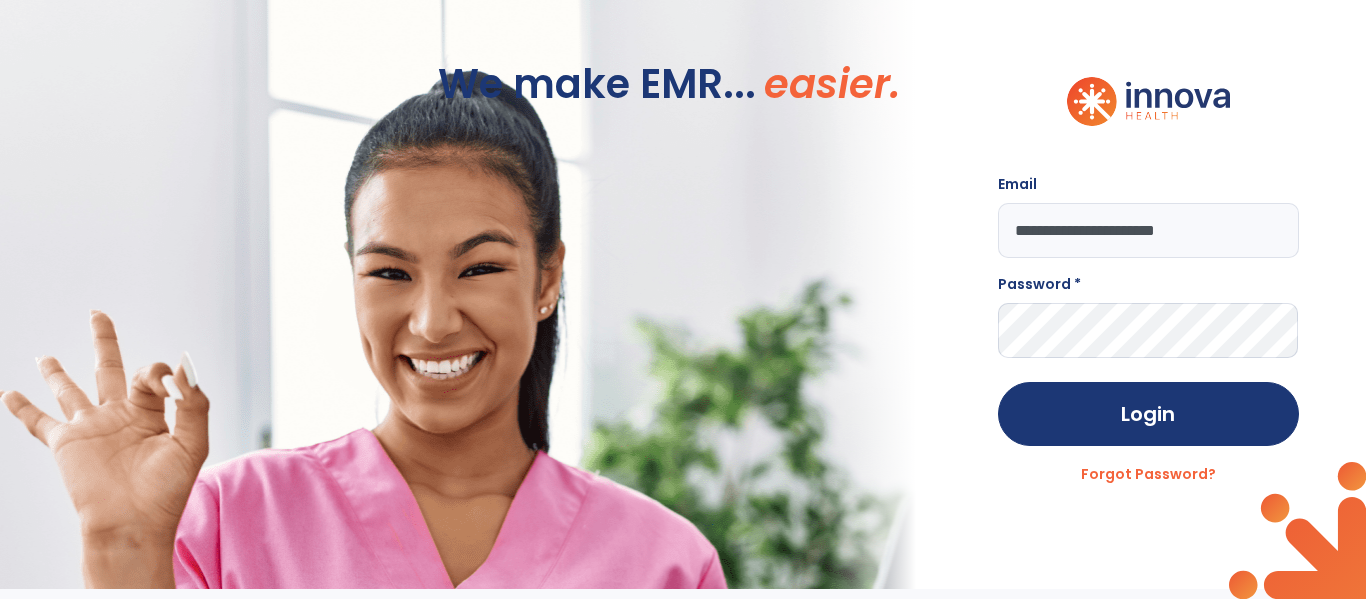 type on "**********" 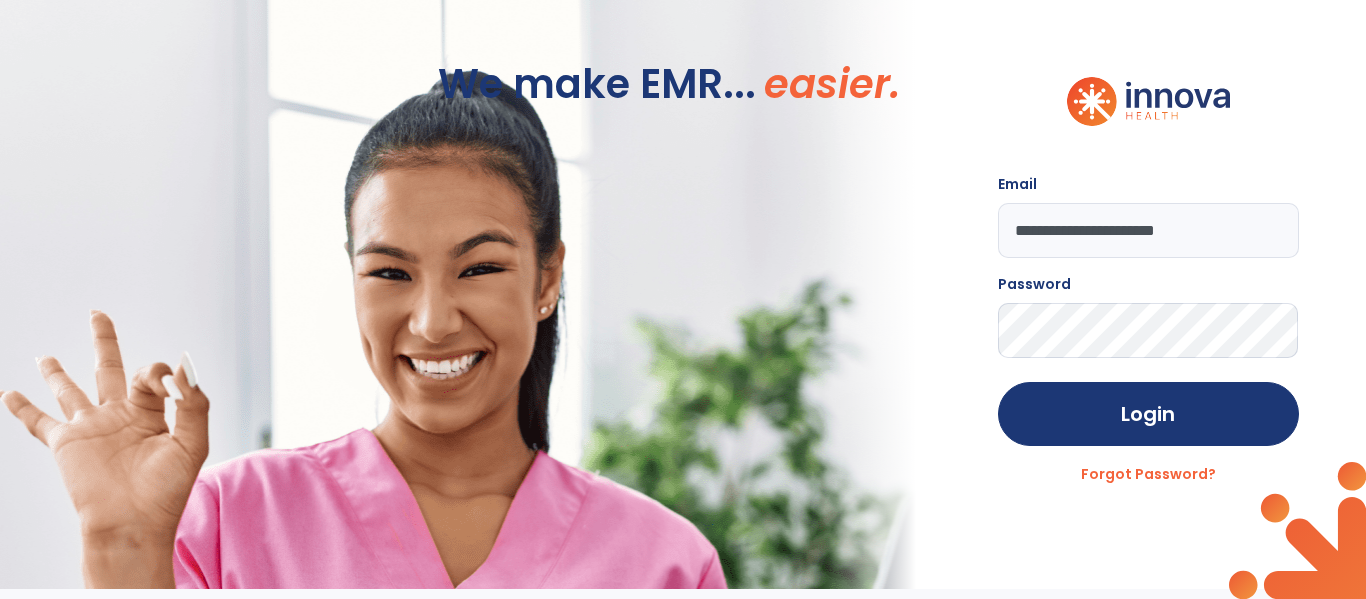 click on "Login" 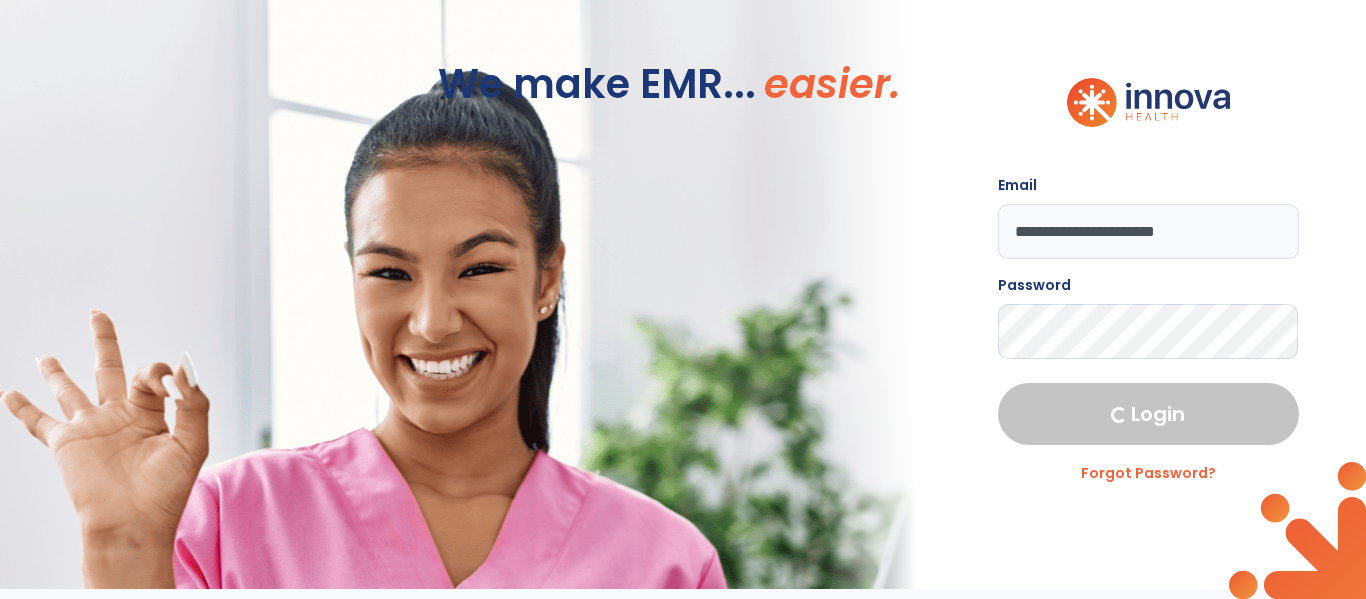 select on "****" 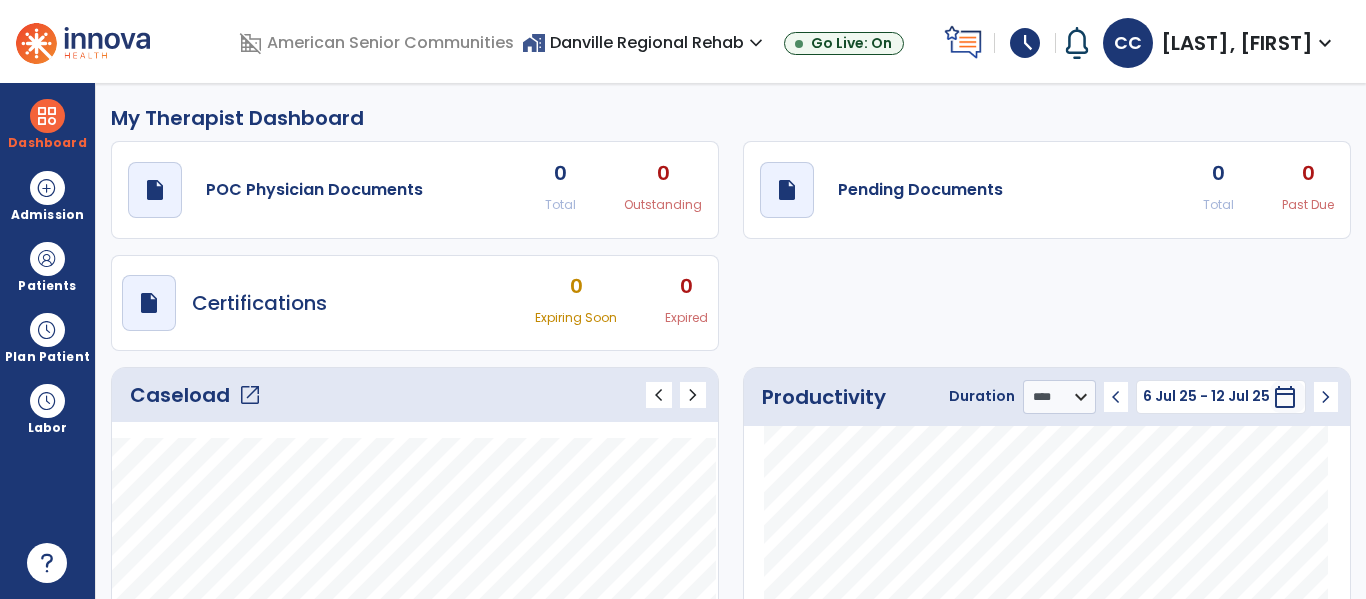 scroll, scrollTop: 0, scrollLeft: 0, axis: both 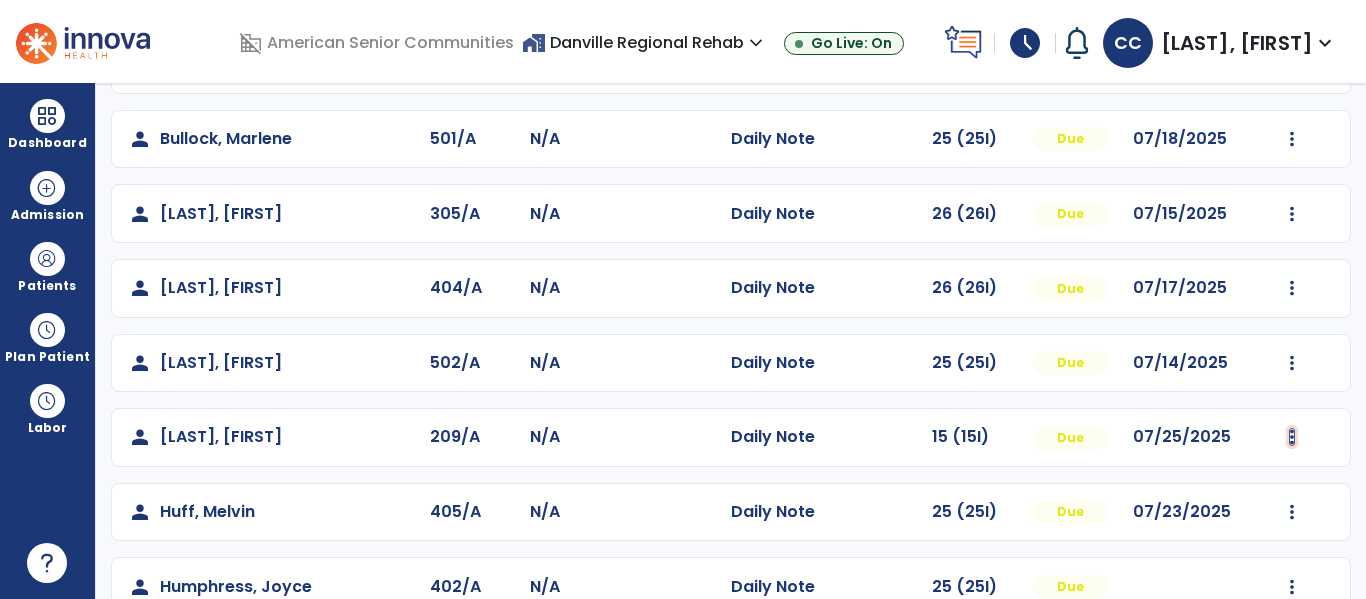 click at bounding box center [1292, -10] 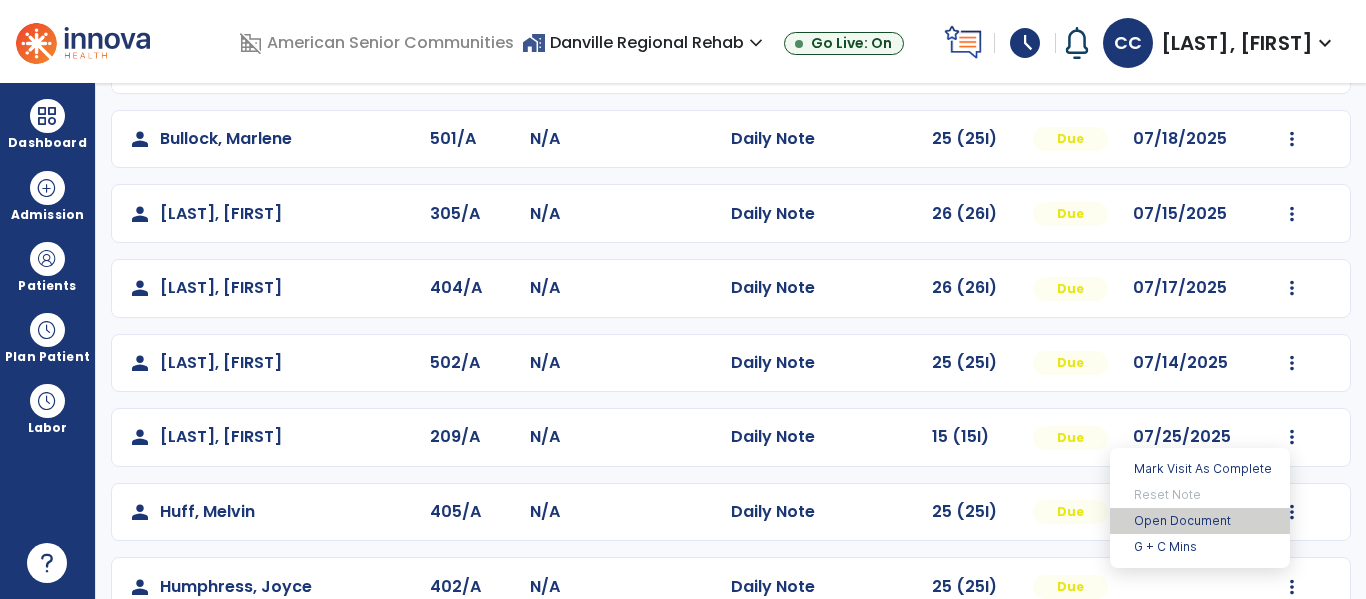 click on "Open Document" at bounding box center [1200, 521] 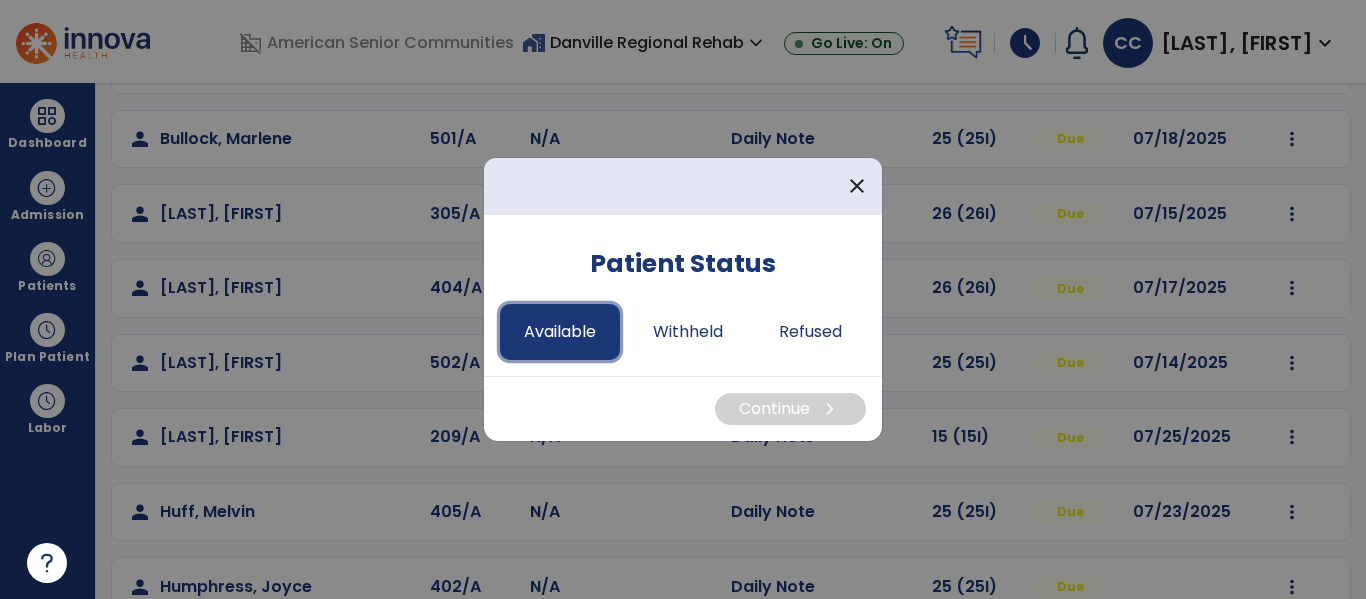 click on "Available" at bounding box center [560, 332] 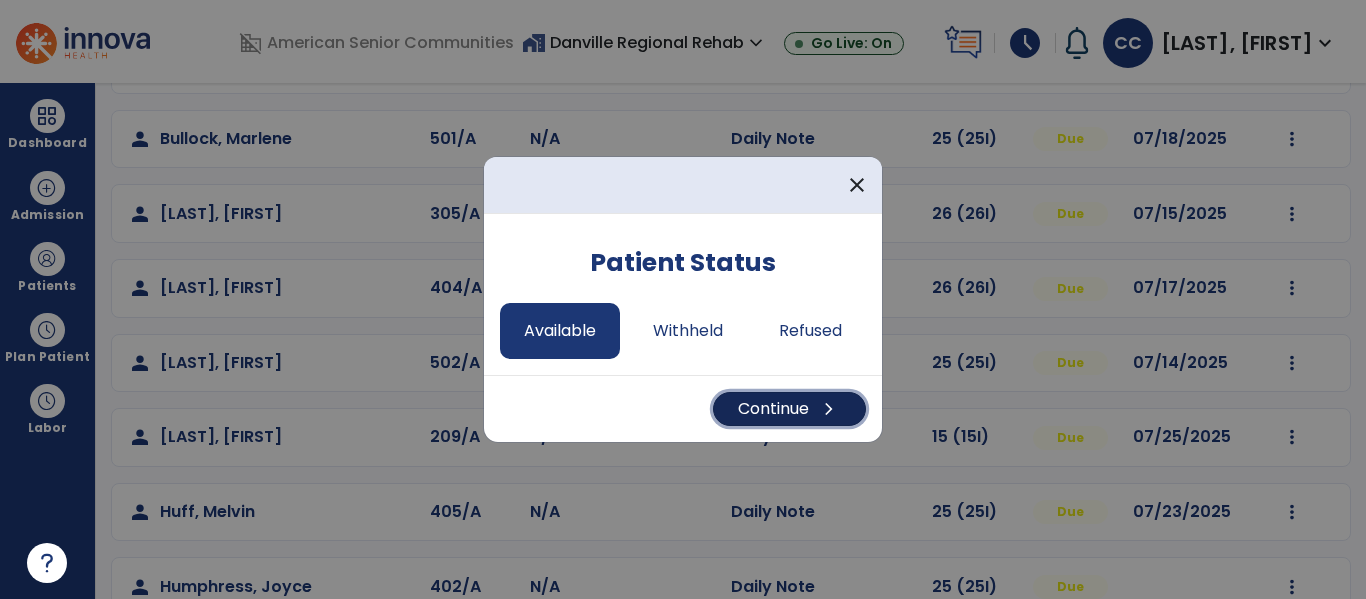 click on "Continue   chevron_right" at bounding box center [789, 409] 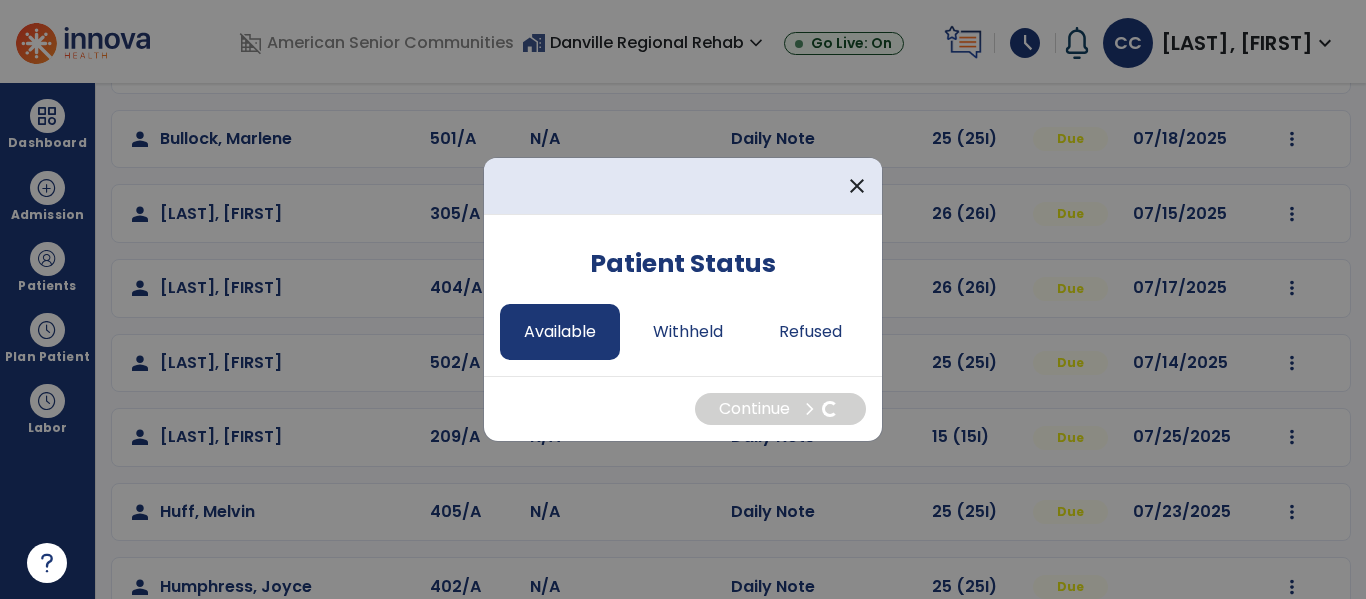 select on "*" 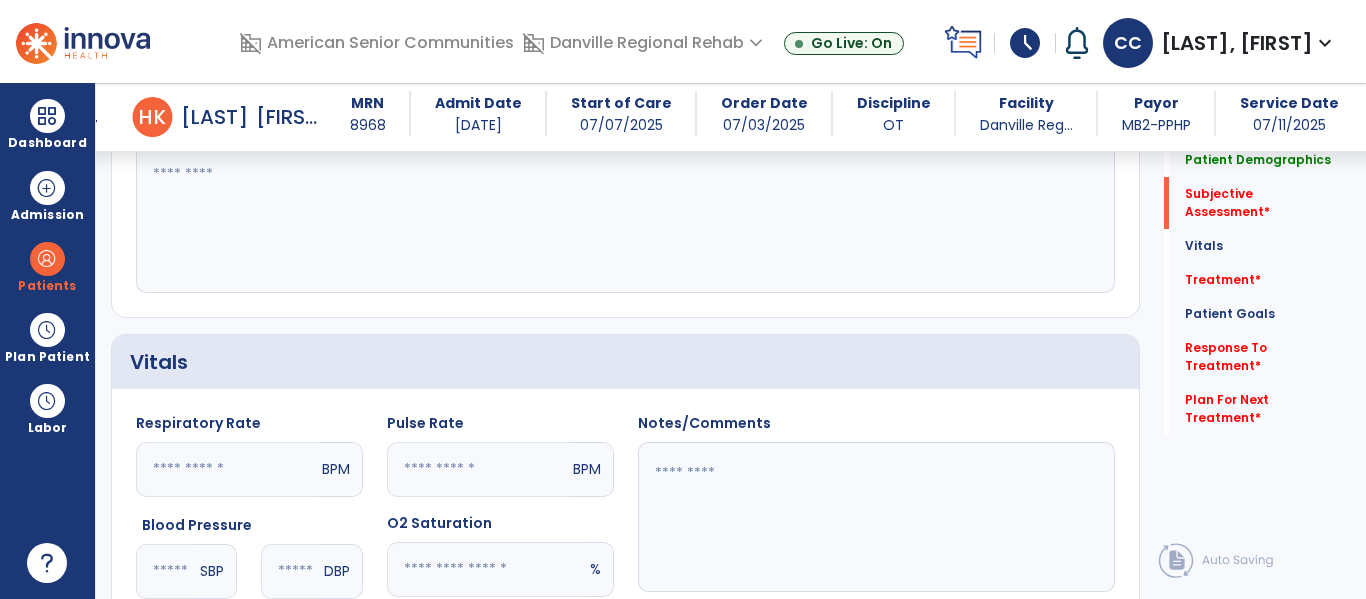 scroll, scrollTop: 650, scrollLeft: 0, axis: vertical 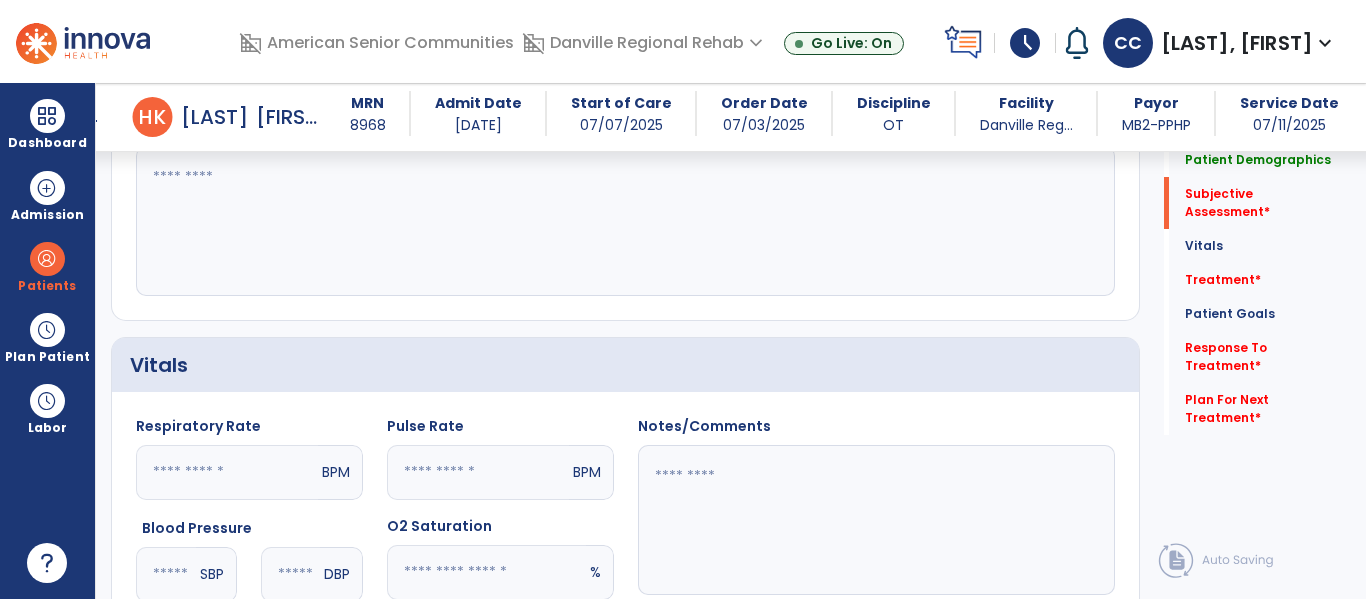 click 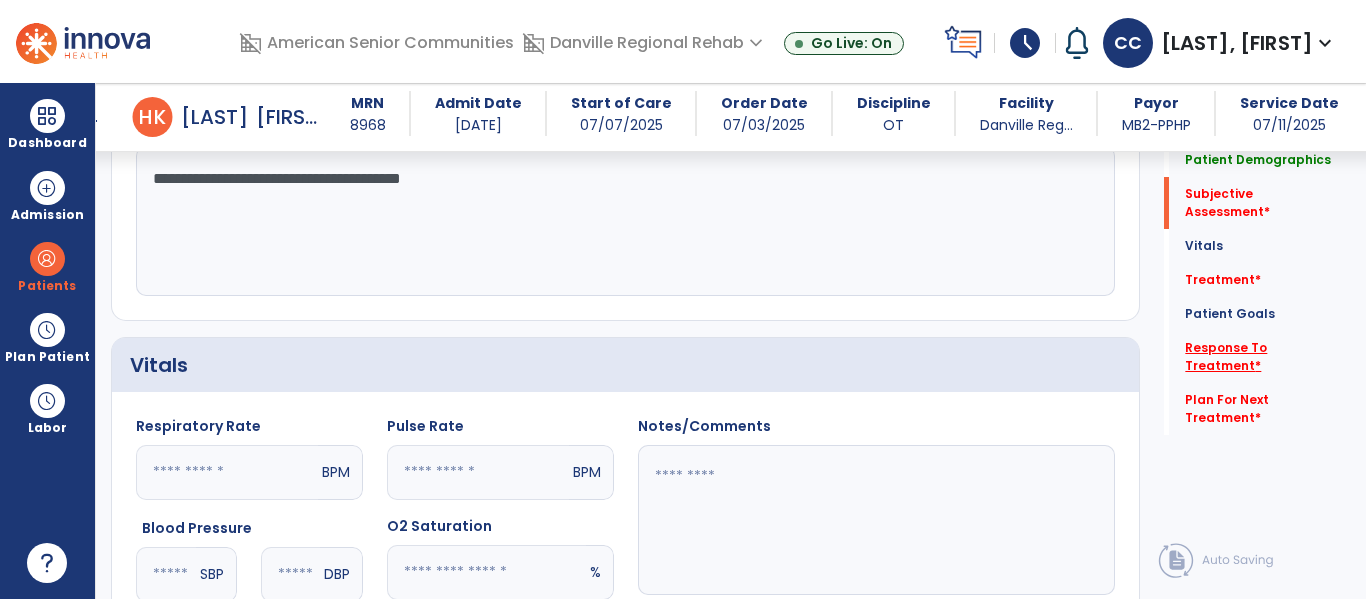 type on "**********" 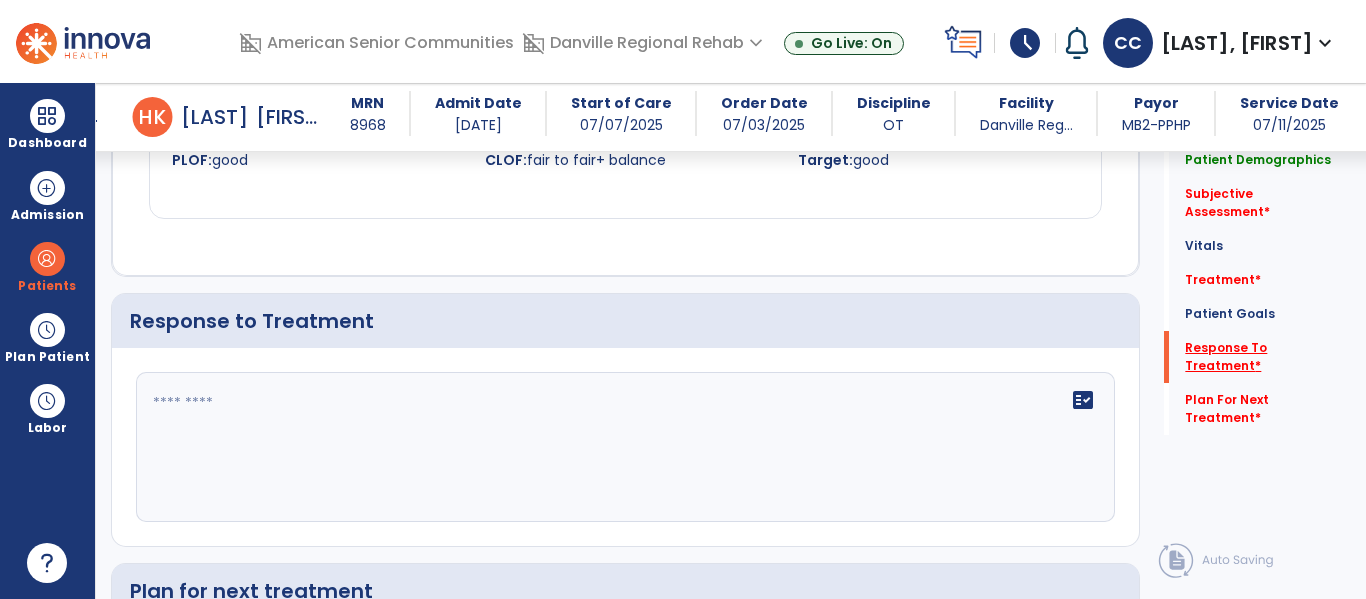 scroll, scrollTop: 2178, scrollLeft: 0, axis: vertical 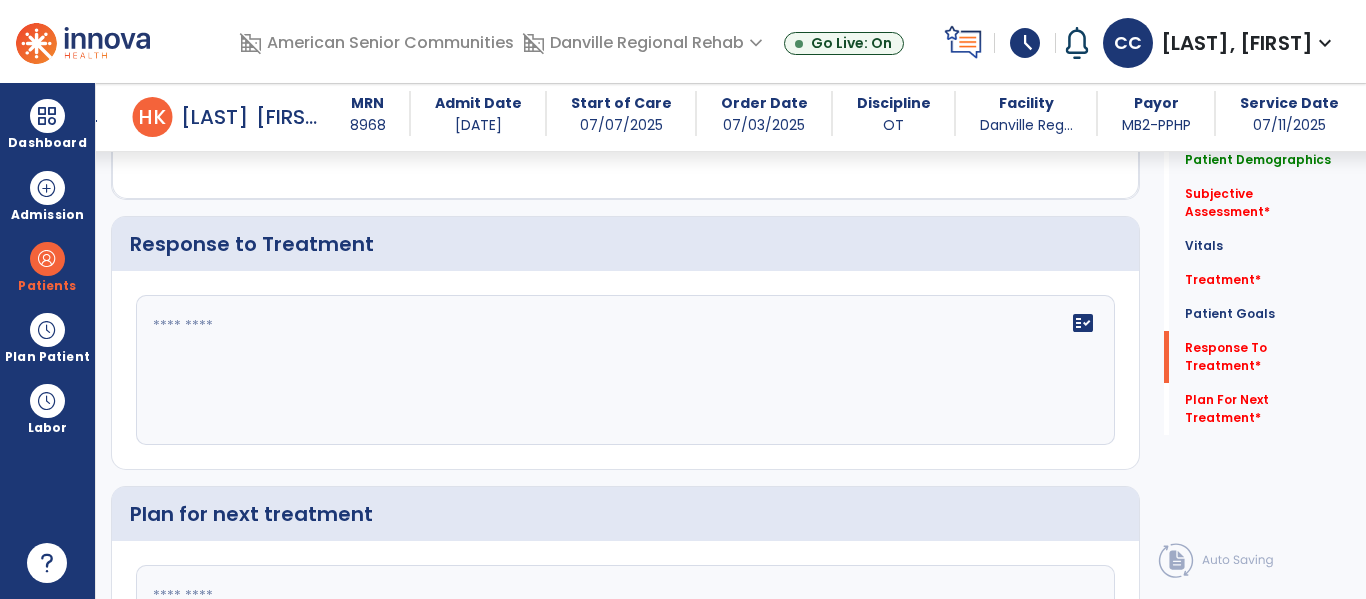 click on "fact_check" 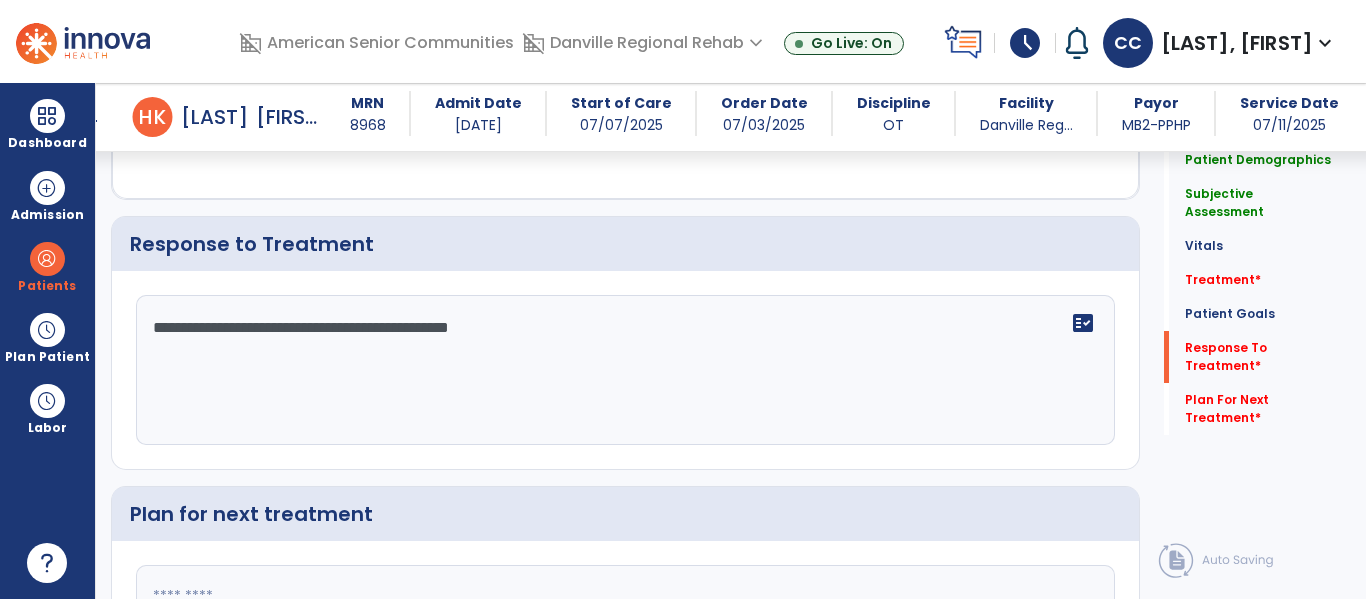 scroll, scrollTop: 2383, scrollLeft: 0, axis: vertical 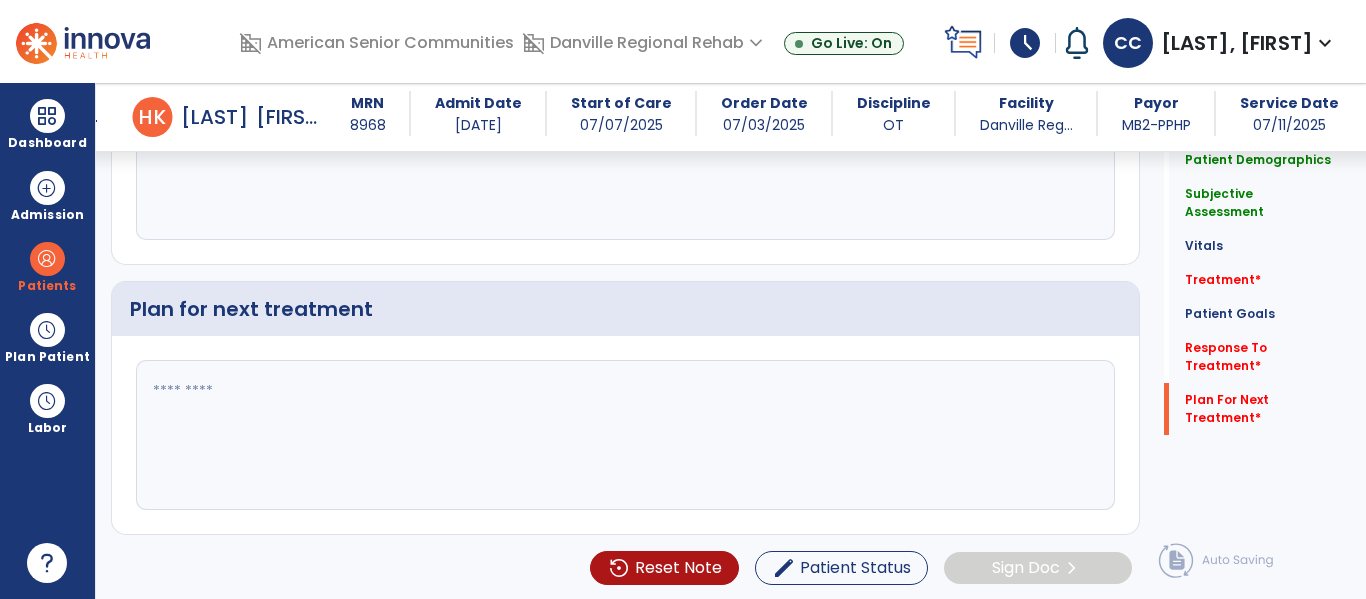 type on "**********" 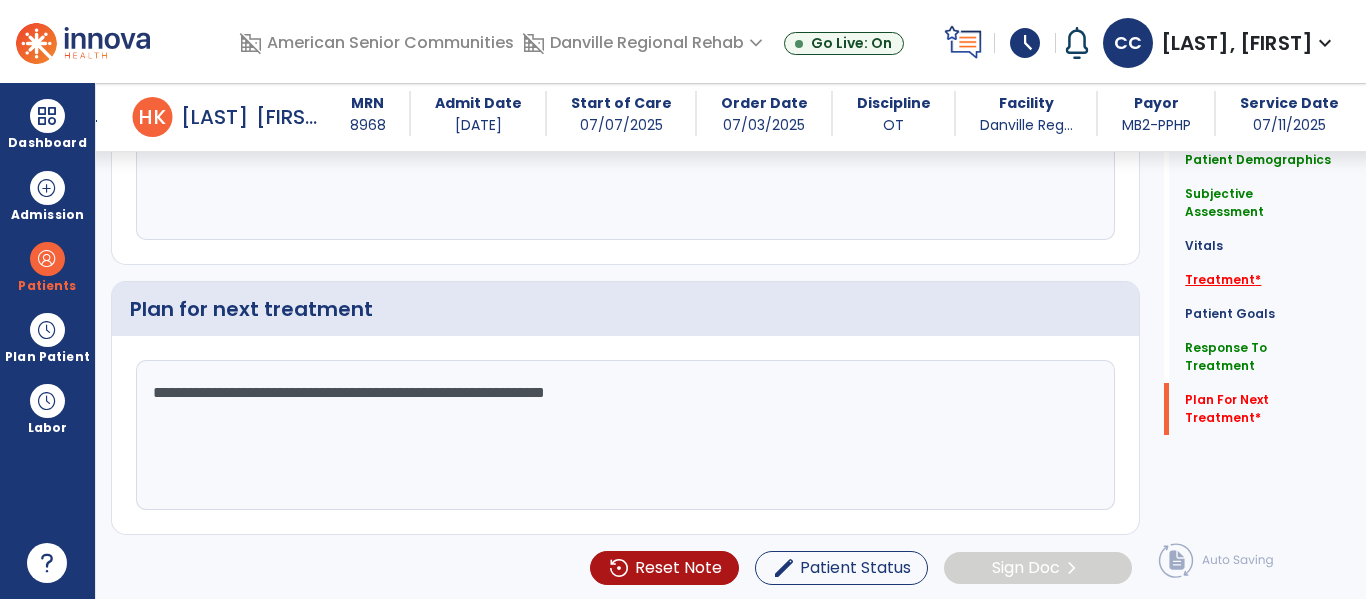 type on "**********" 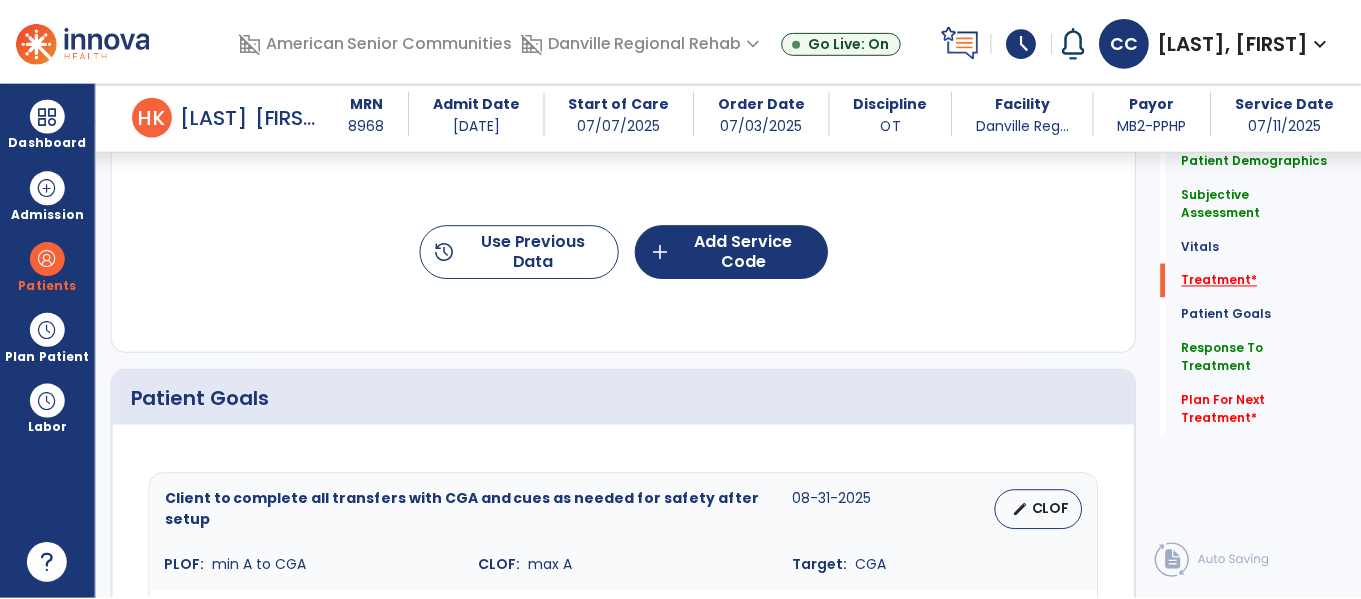 scroll, scrollTop: 1196, scrollLeft: 0, axis: vertical 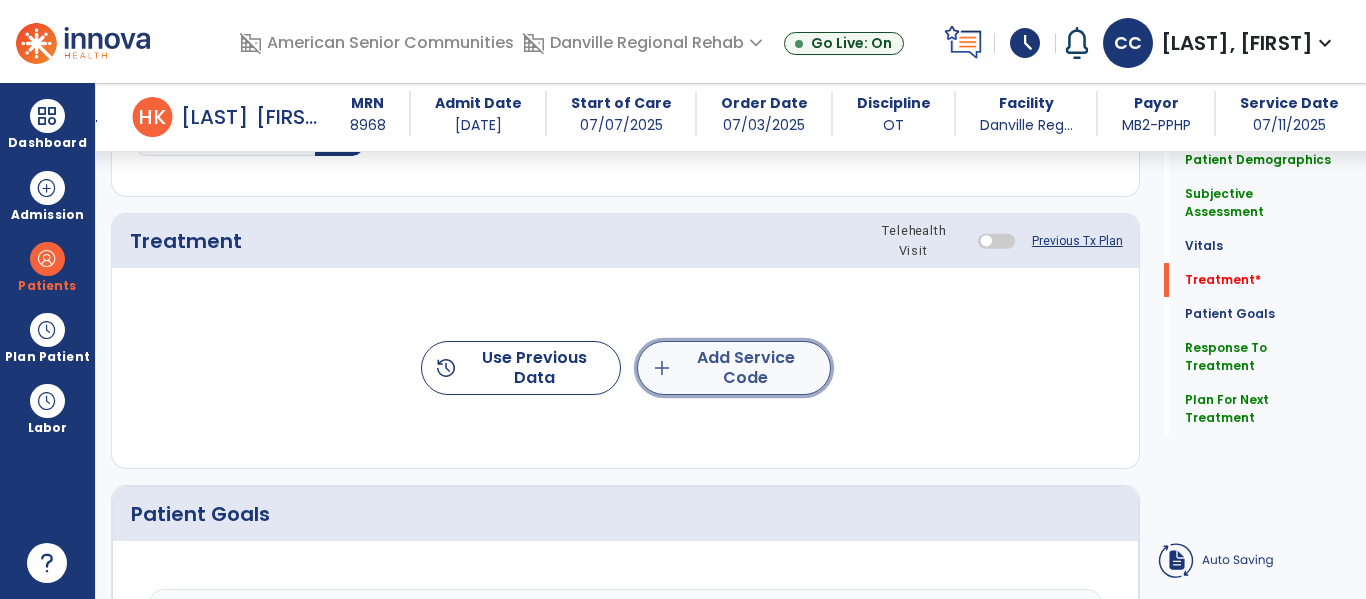 click on "add  Add Service Code" 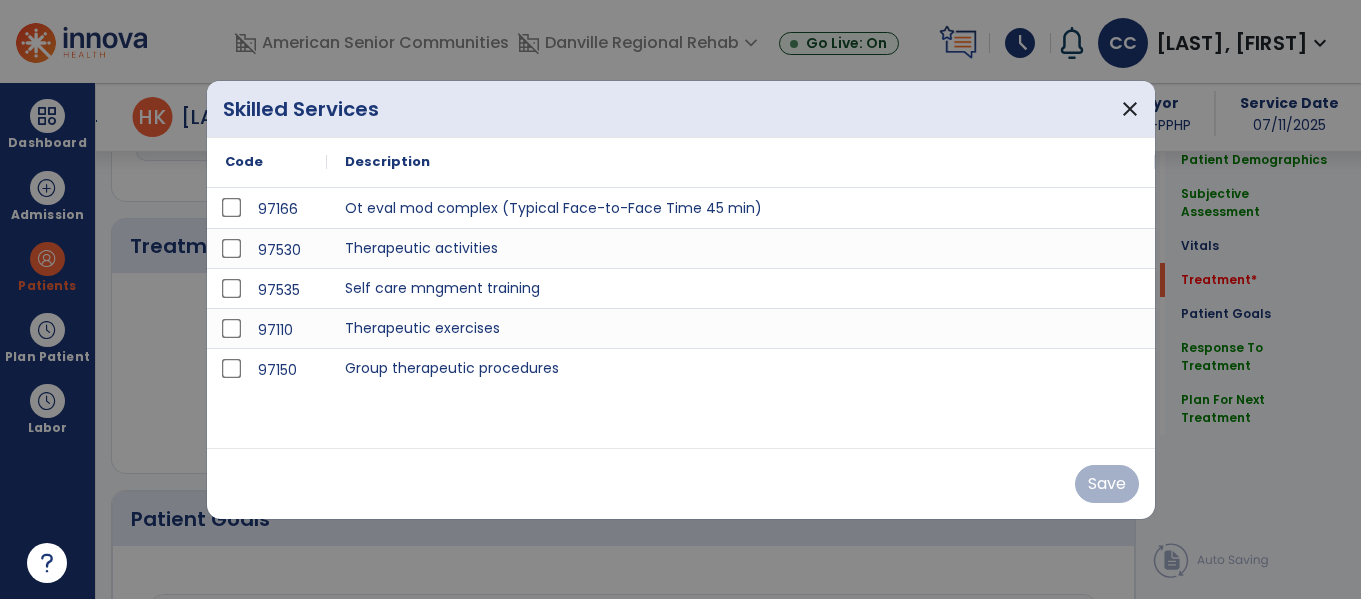 scroll, scrollTop: 1196, scrollLeft: 0, axis: vertical 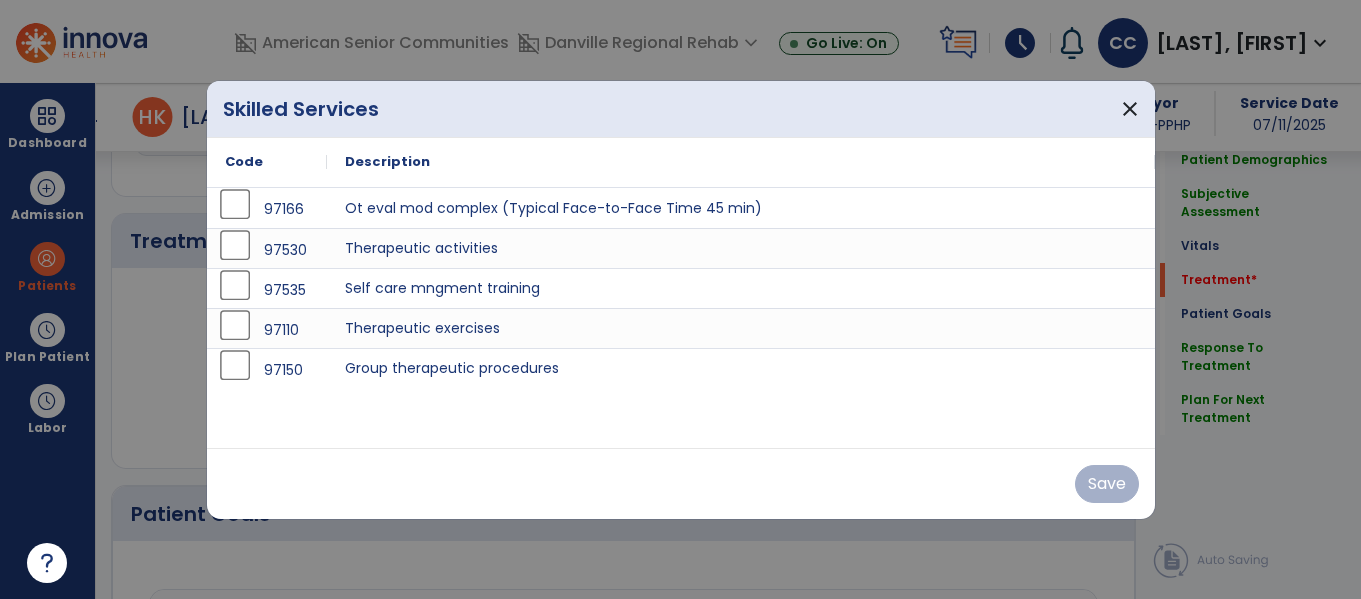click on "97166 Ot eval mod complex (Typical Face-to-Face Time 45 min)   97530 Therapeutic activities   97535 Self care mngment training   97110 Therapeutic exercises   97150 Group therapeutic procedures" at bounding box center (681, 318) 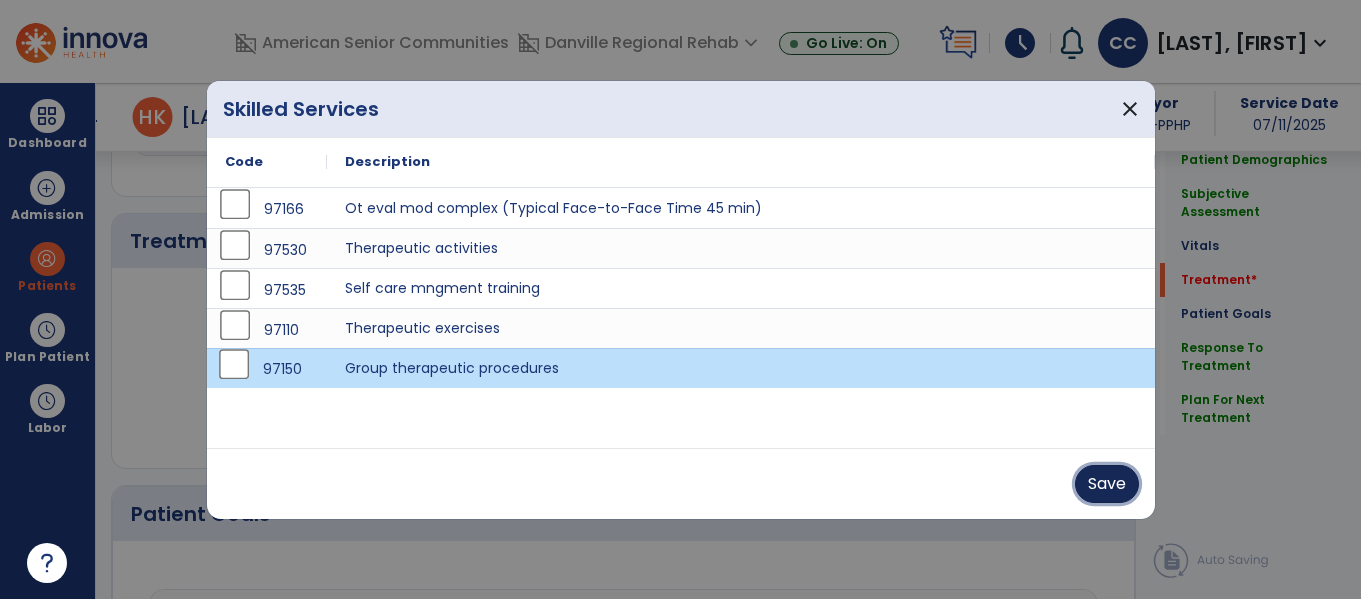 click on "Save" at bounding box center (1107, 484) 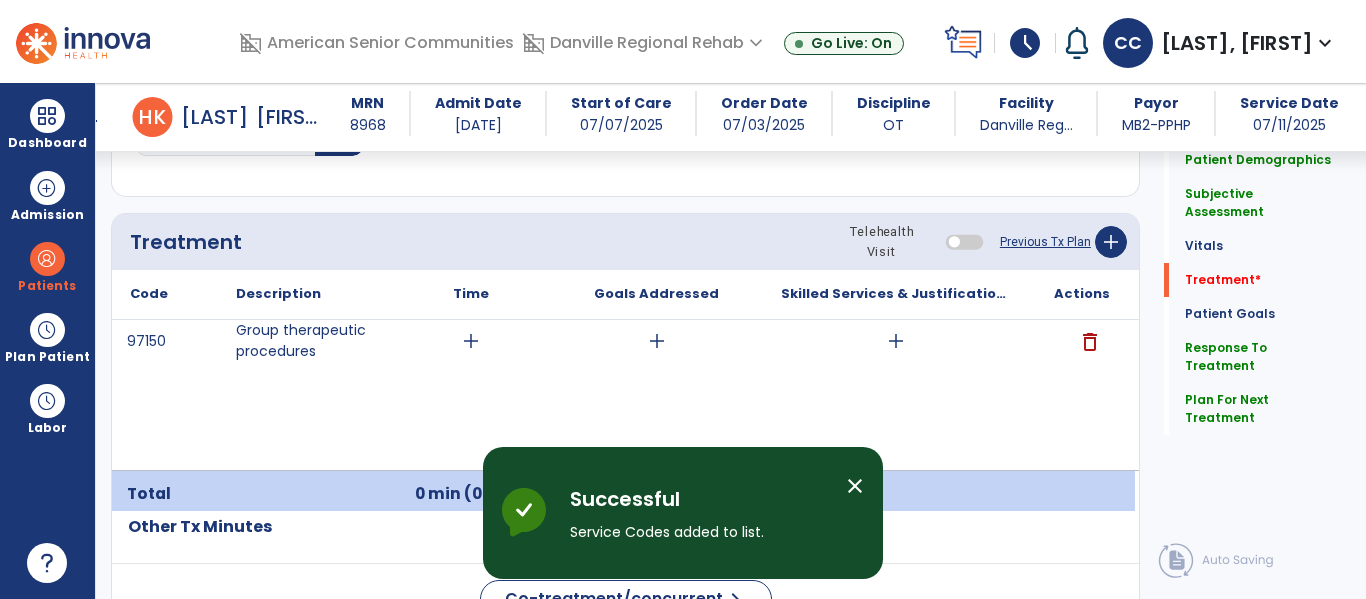 click on "add" at bounding box center [471, 341] 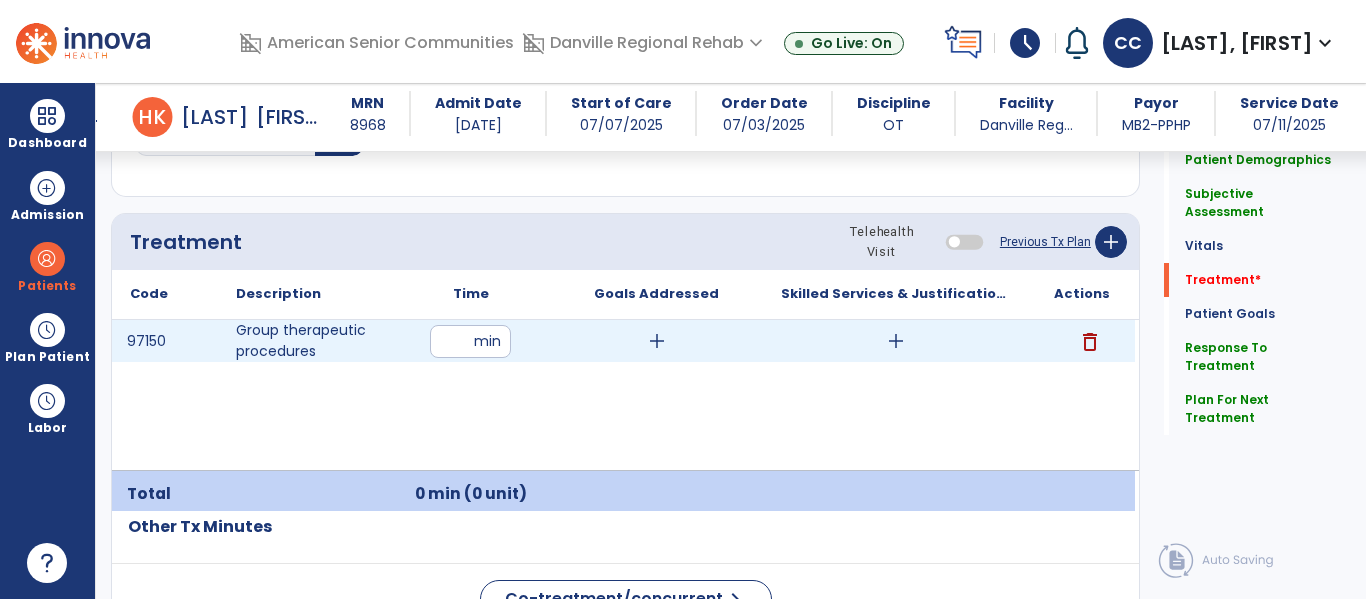 type on "**" 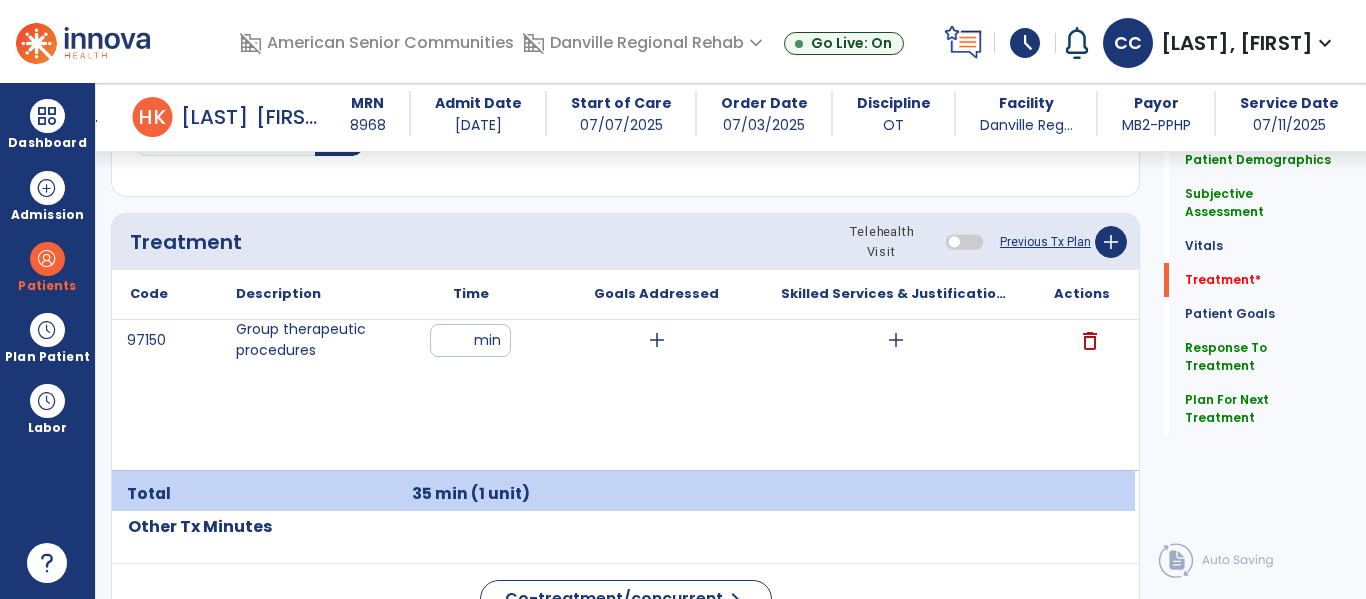 click on "add" at bounding box center (656, 340) 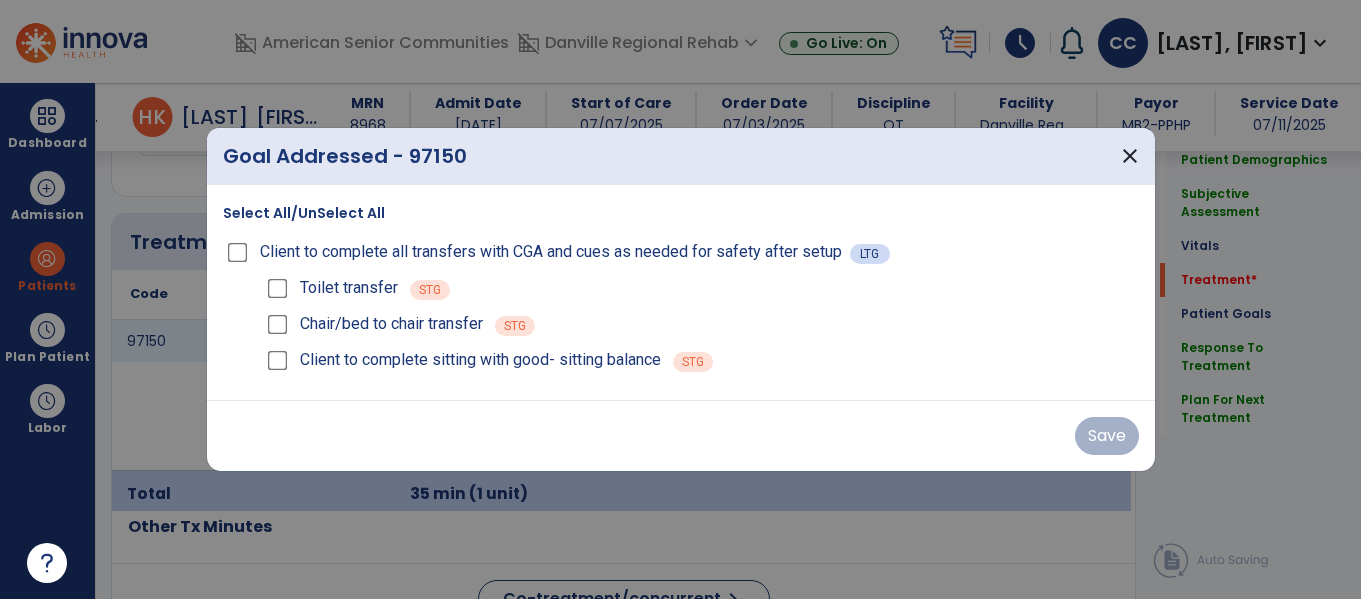 scroll, scrollTop: 1196, scrollLeft: 0, axis: vertical 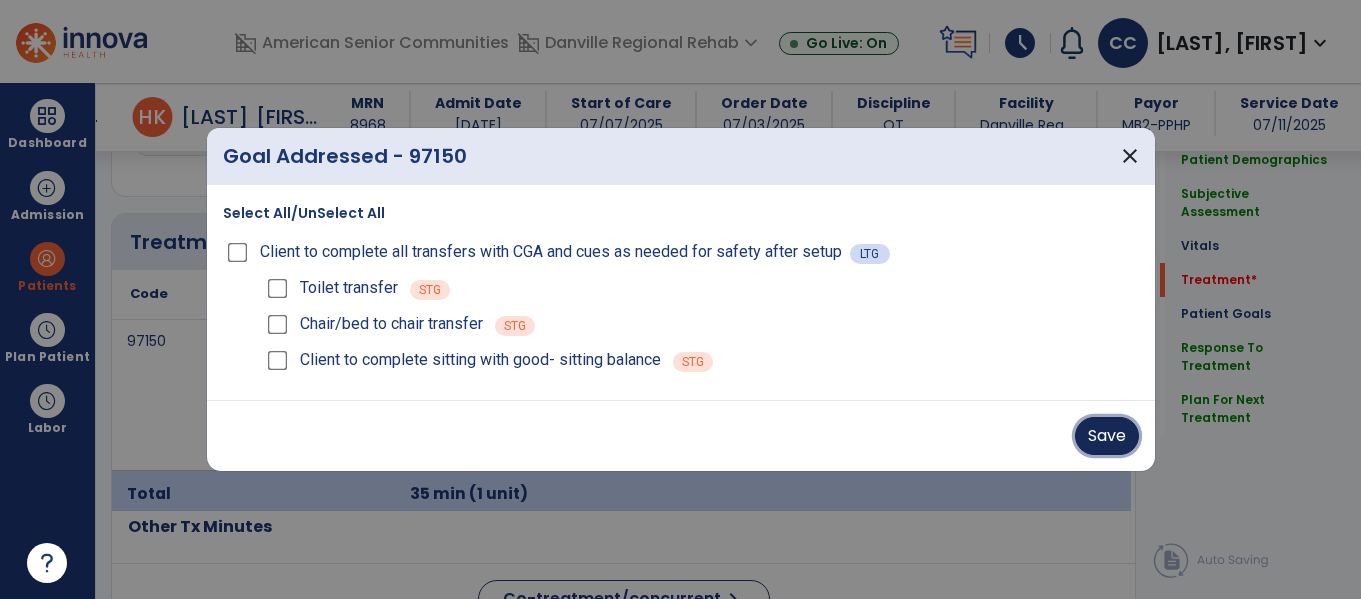 click on "Save" at bounding box center (1107, 436) 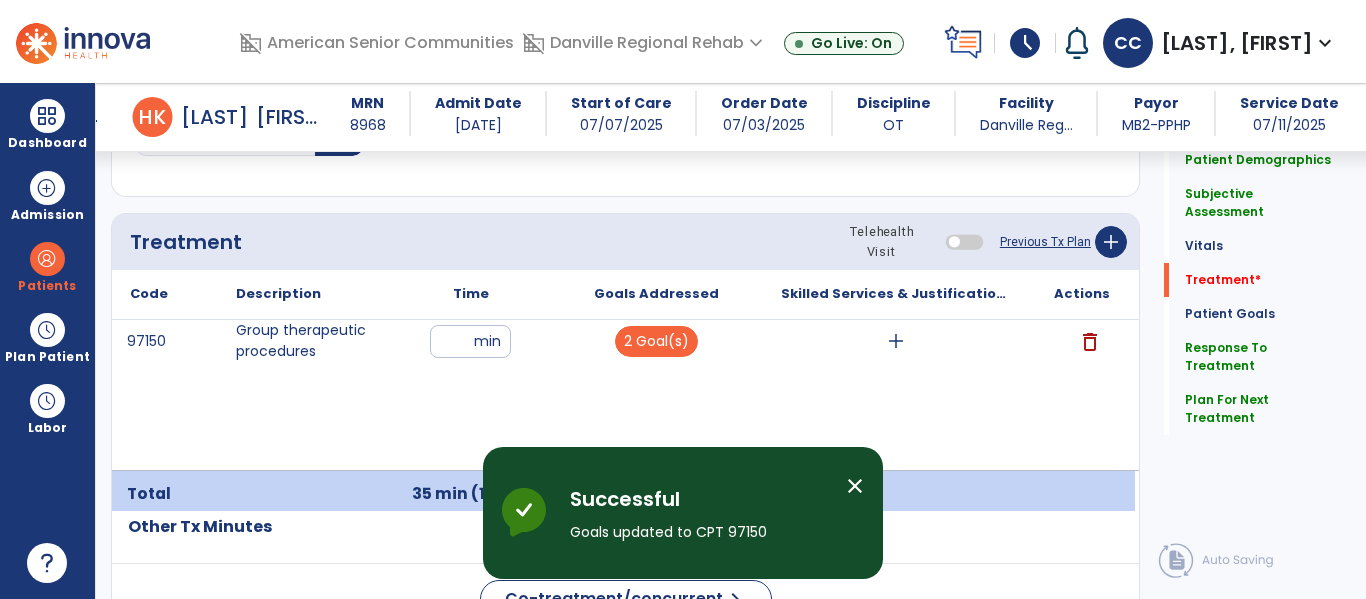 click on "add" at bounding box center (896, 341) 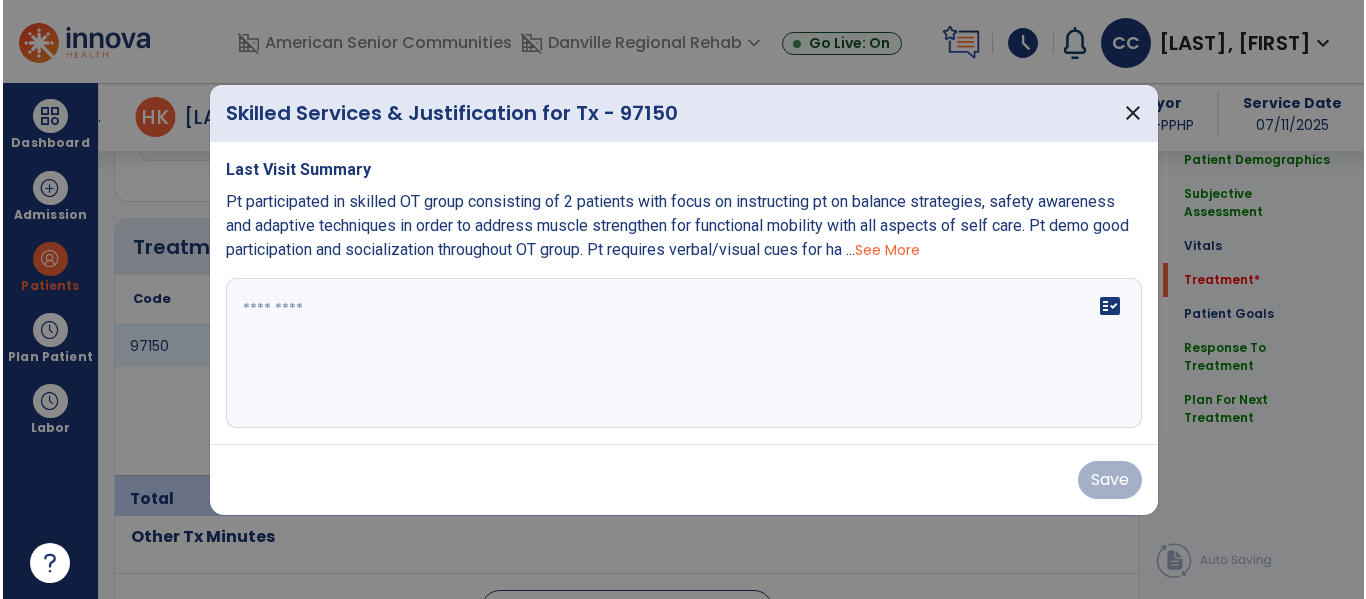 scroll, scrollTop: 1196, scrollLeft: 0, axis: vertical 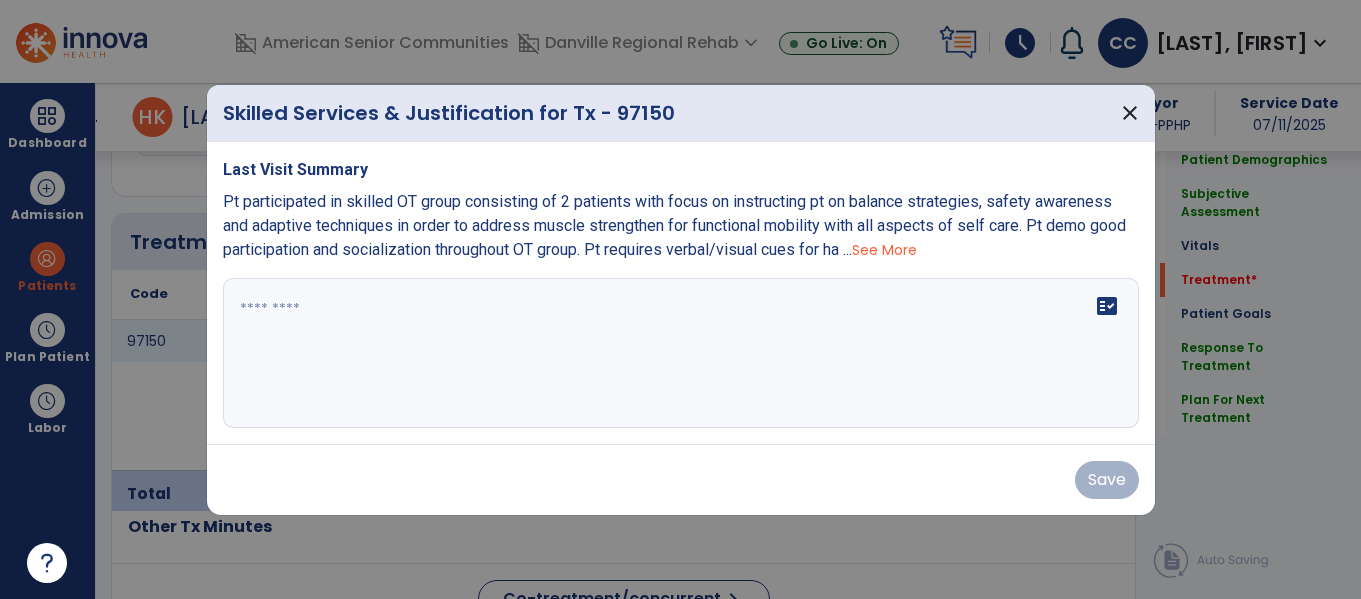 click on "fact_check" at bounding box center [681, 353] 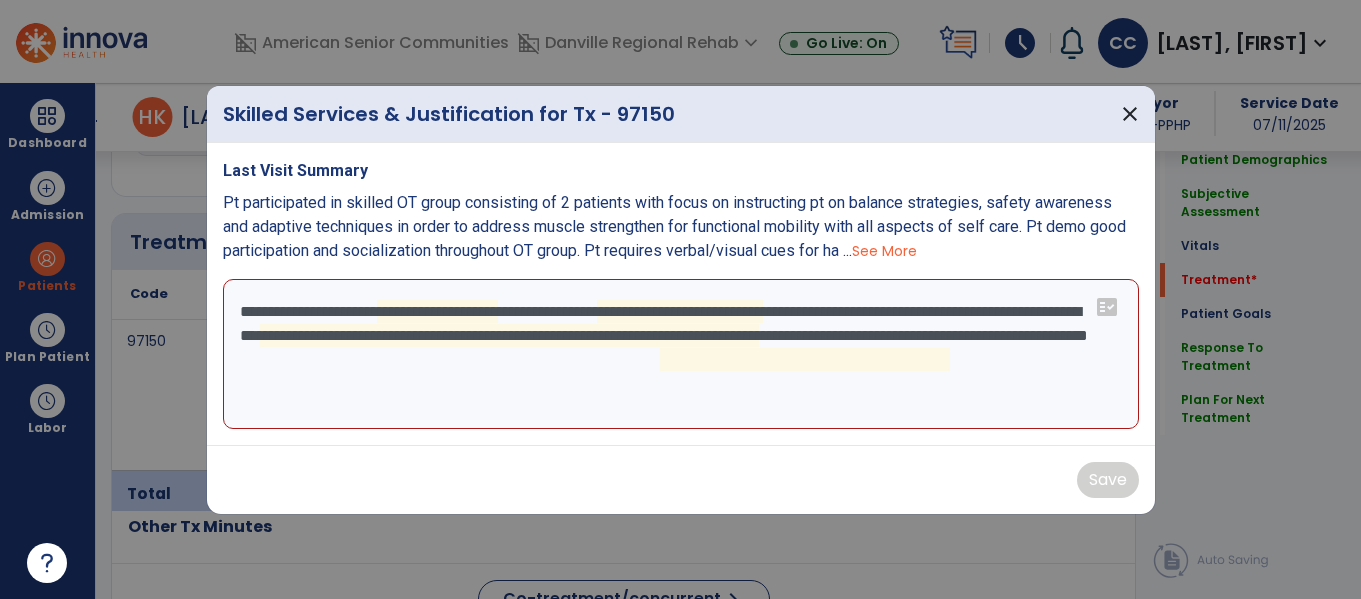 click on "**********" at bounding box center [681, 354] 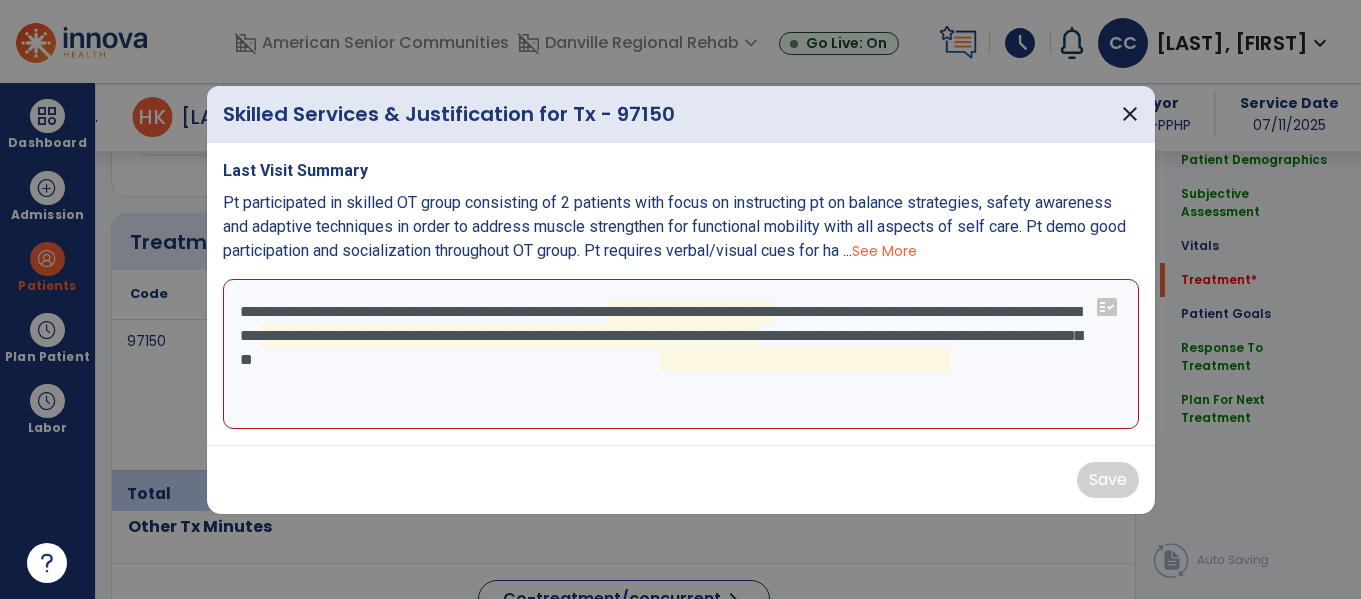 click on "**********" at bounding box center [681, 354] 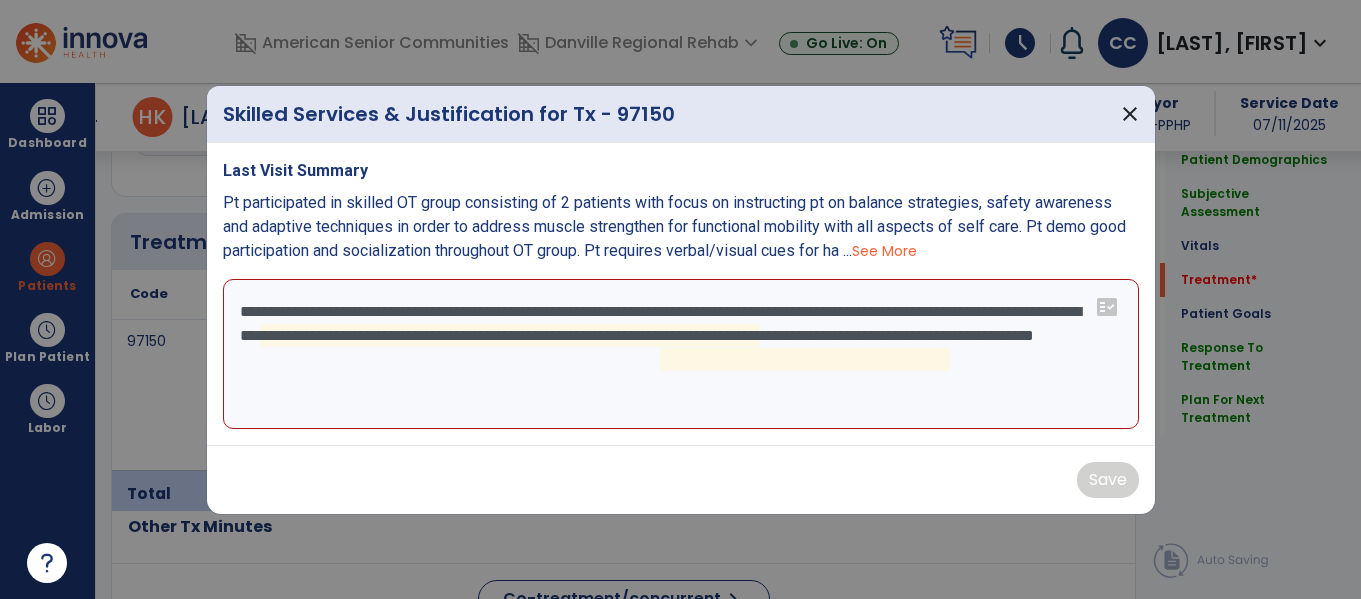 click on "**********" at bounding box center [681, 354] 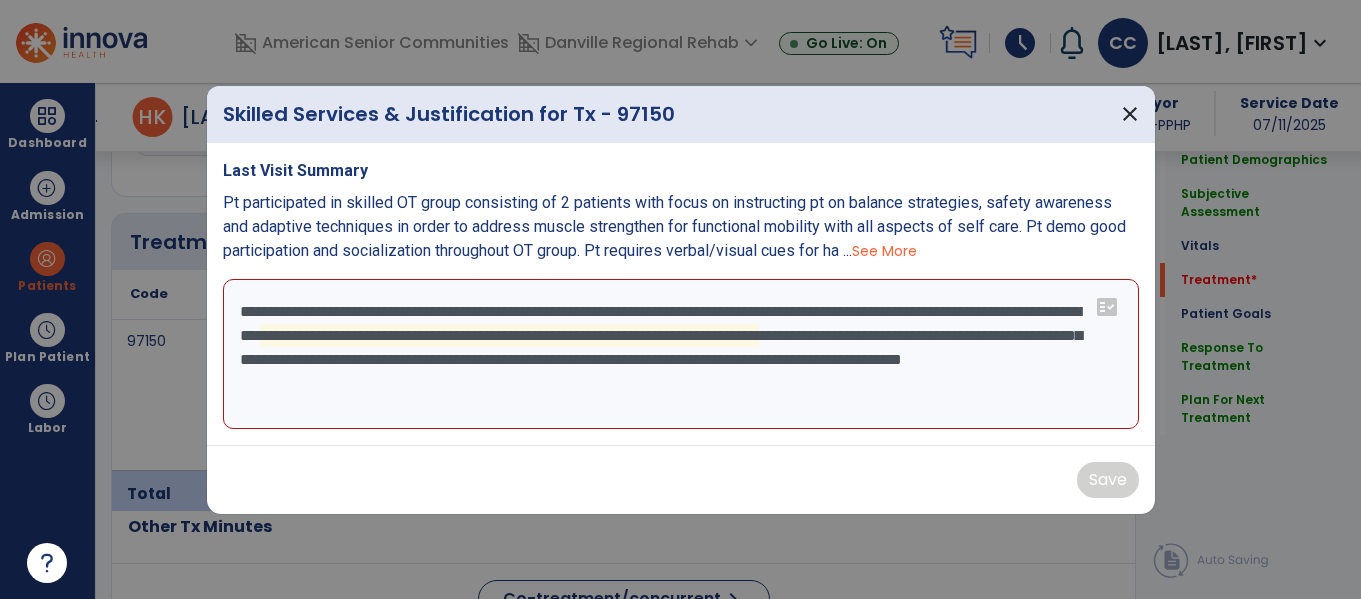 click on "See More" at bounding box center (884, 251) 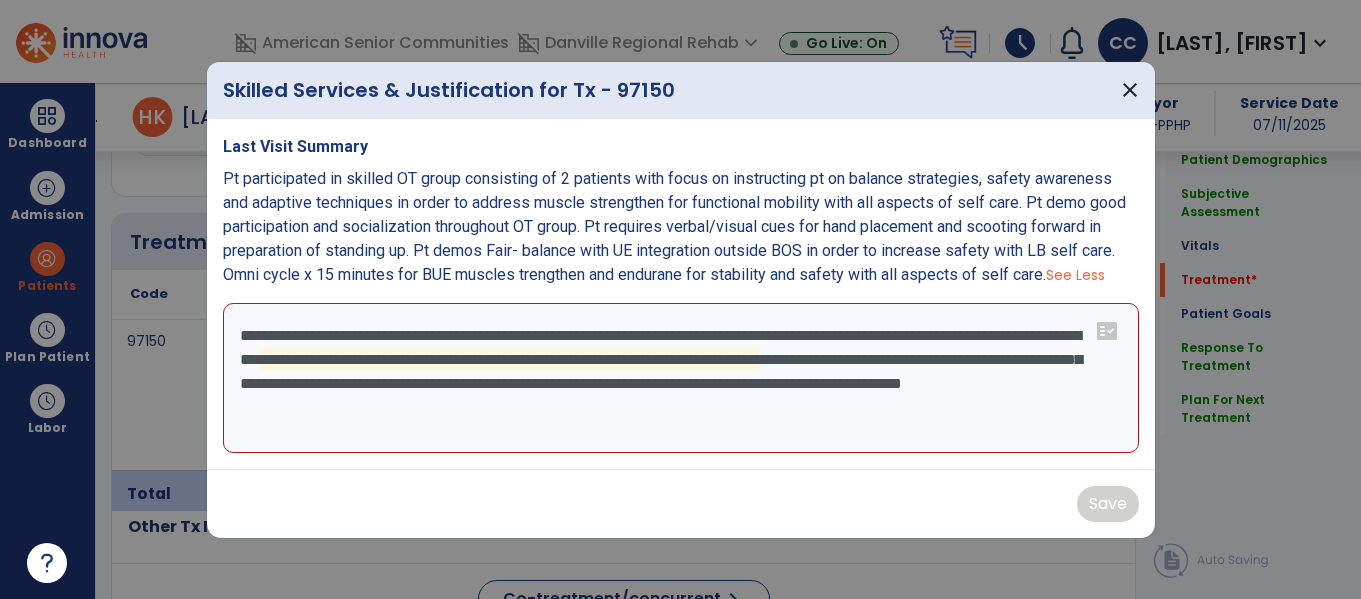click on "**********" at bounding box center [681, 378] 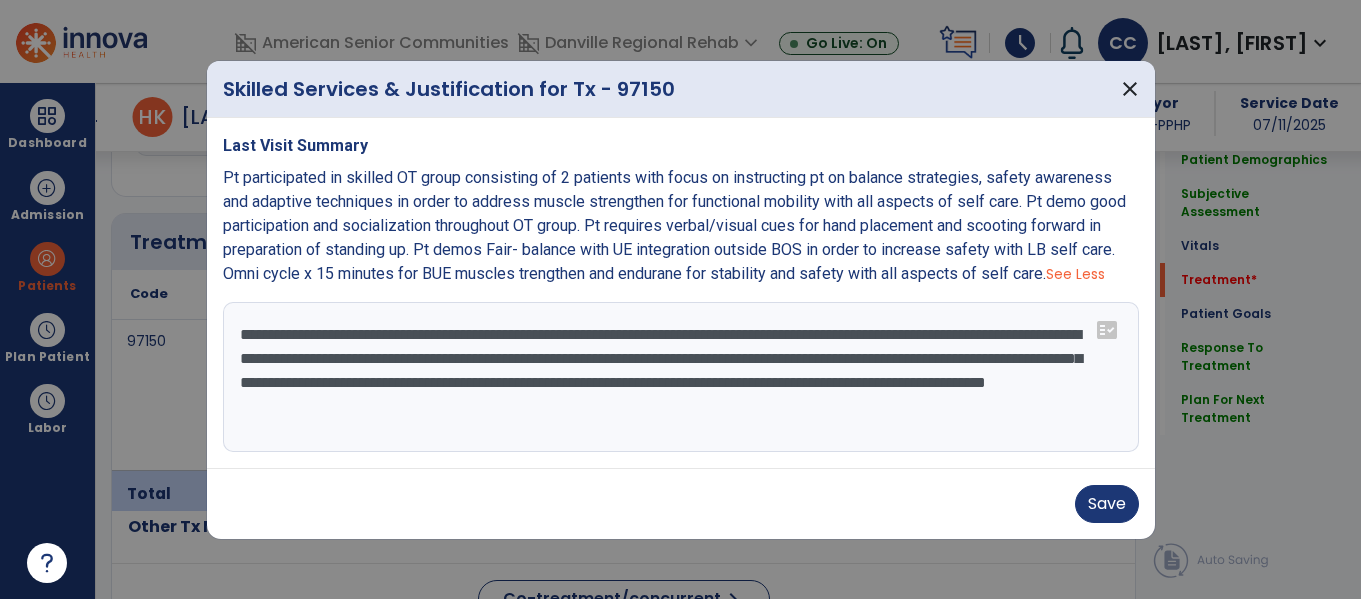 click on "**********" at bounding box center [681, 377] 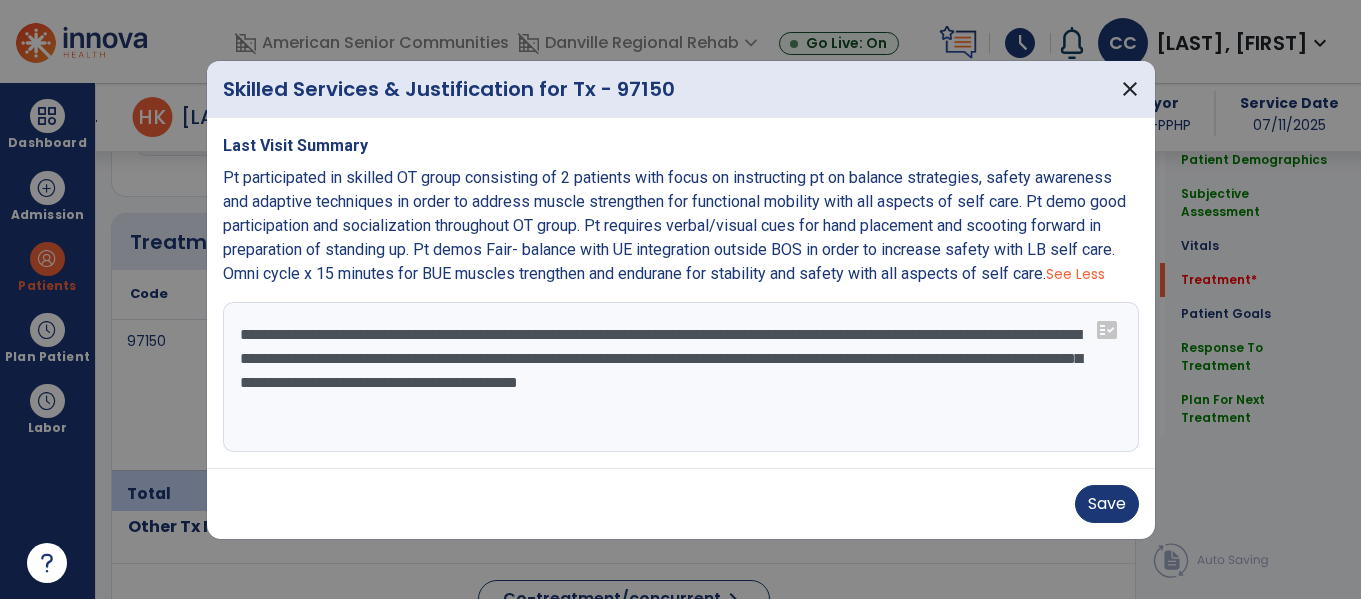 click on "**********" at bounding box center (681, 377) 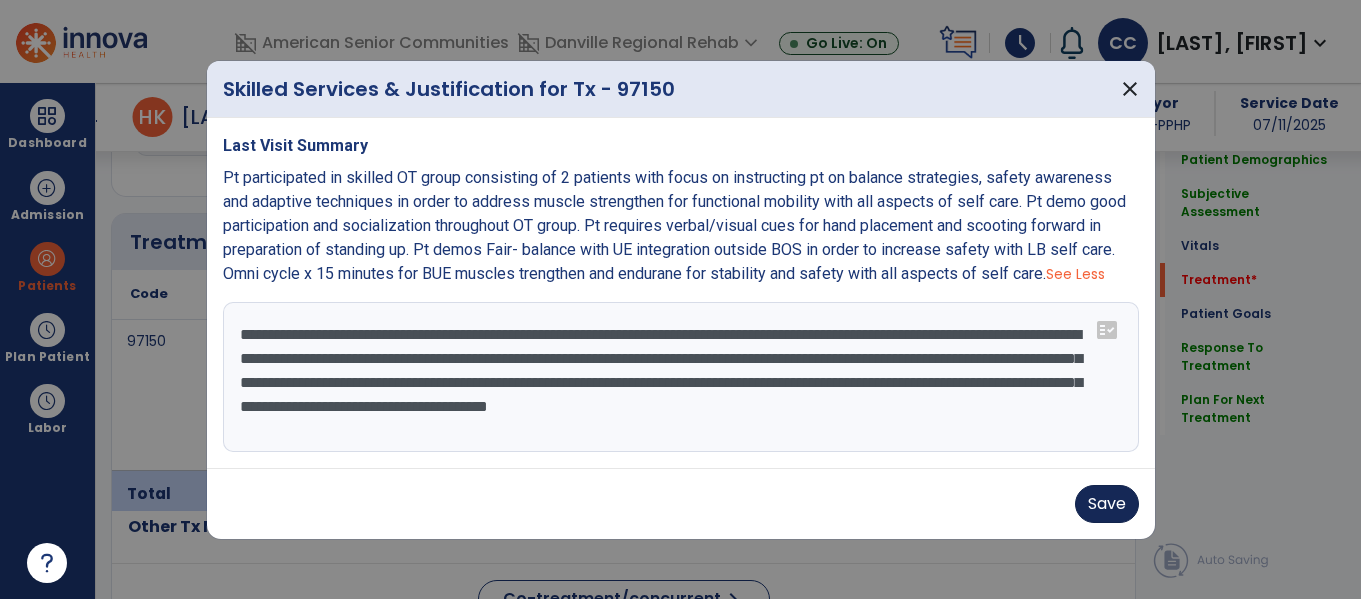 type on "**********" 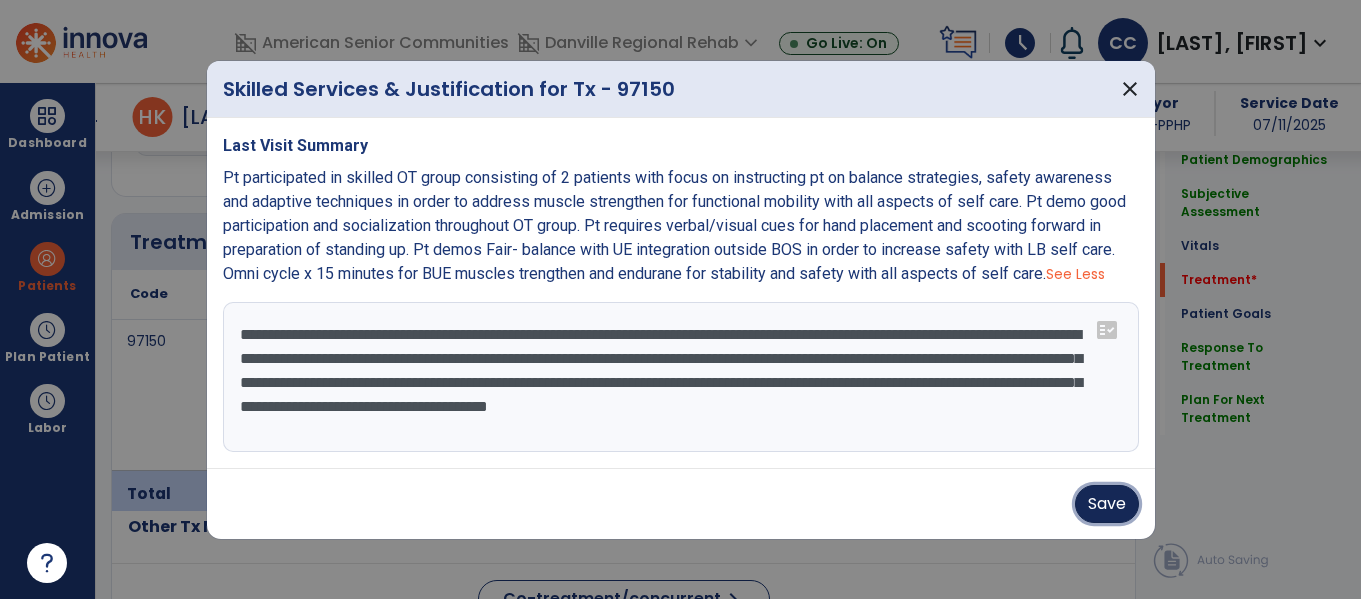 click on "Save" at bounding box center [1107, 504] 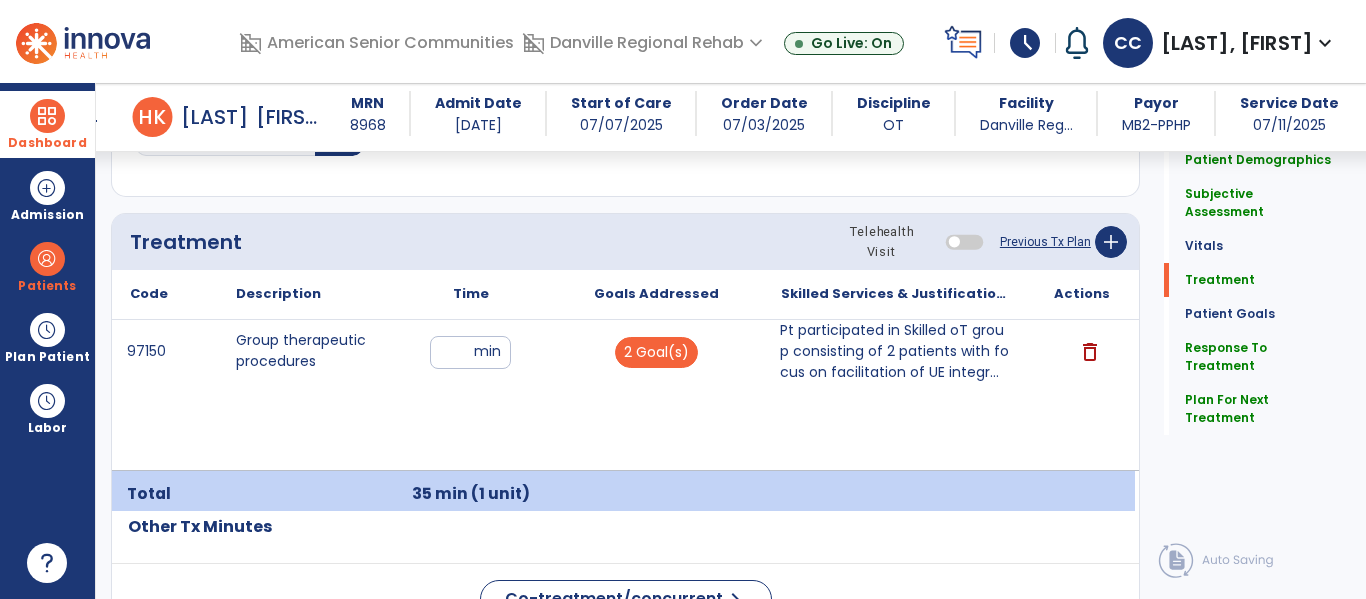 click on "Dashboard" at bounding box center (47, 124) 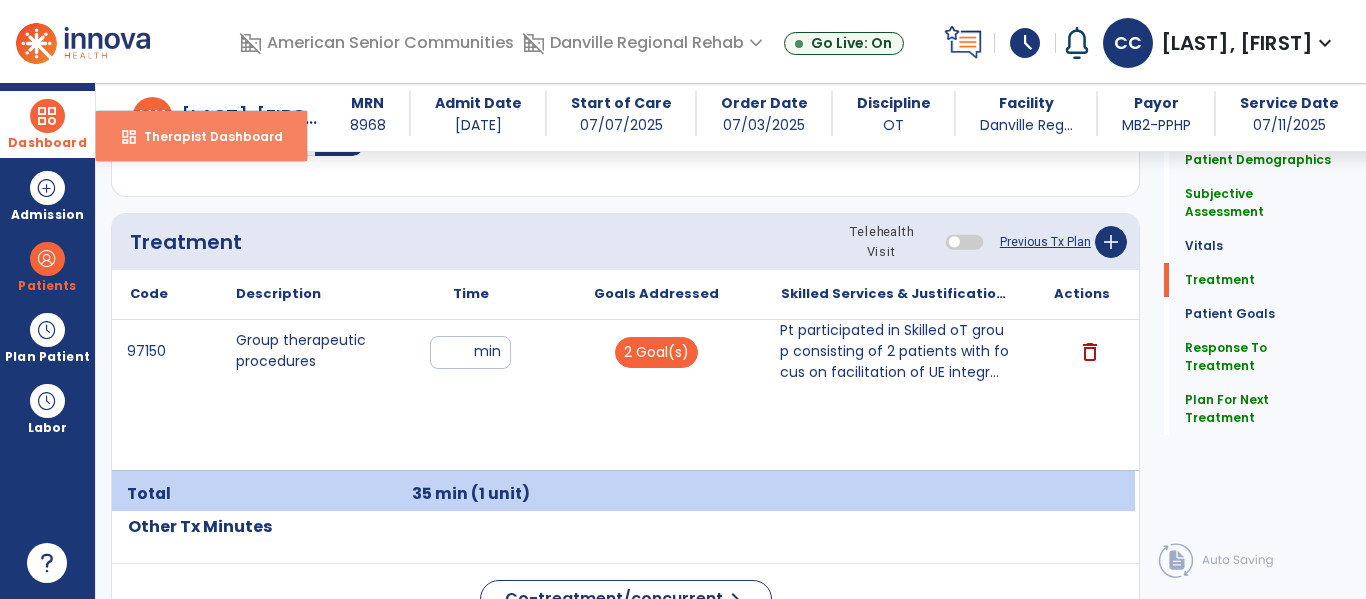 click on "Therapist Dashboard" at bounding box center [205, 136] 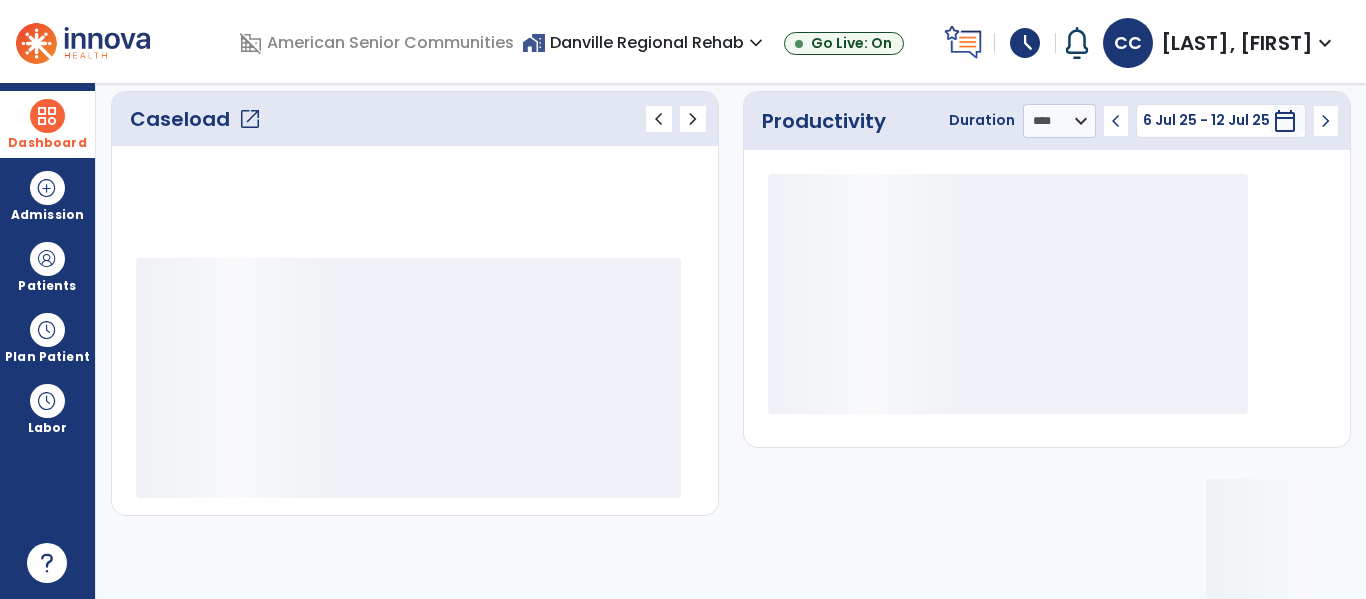 scroll, scrollTop: 276, scrollLeft: 0, axis: vertical 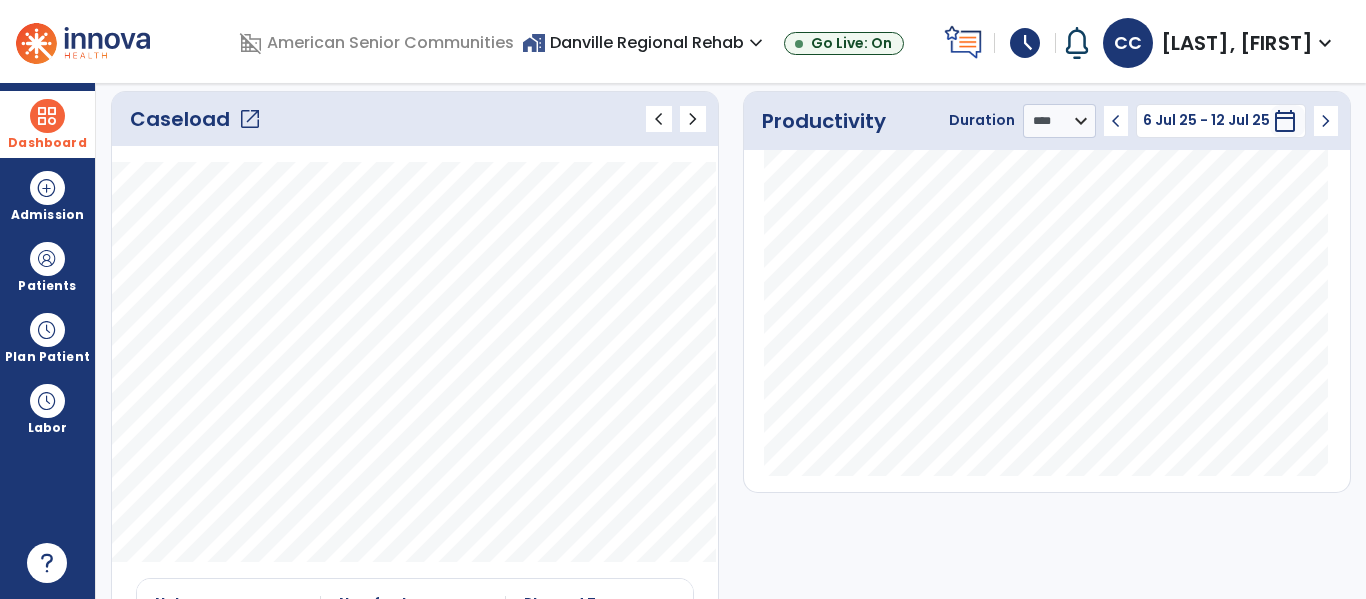 click on "open_in_new" 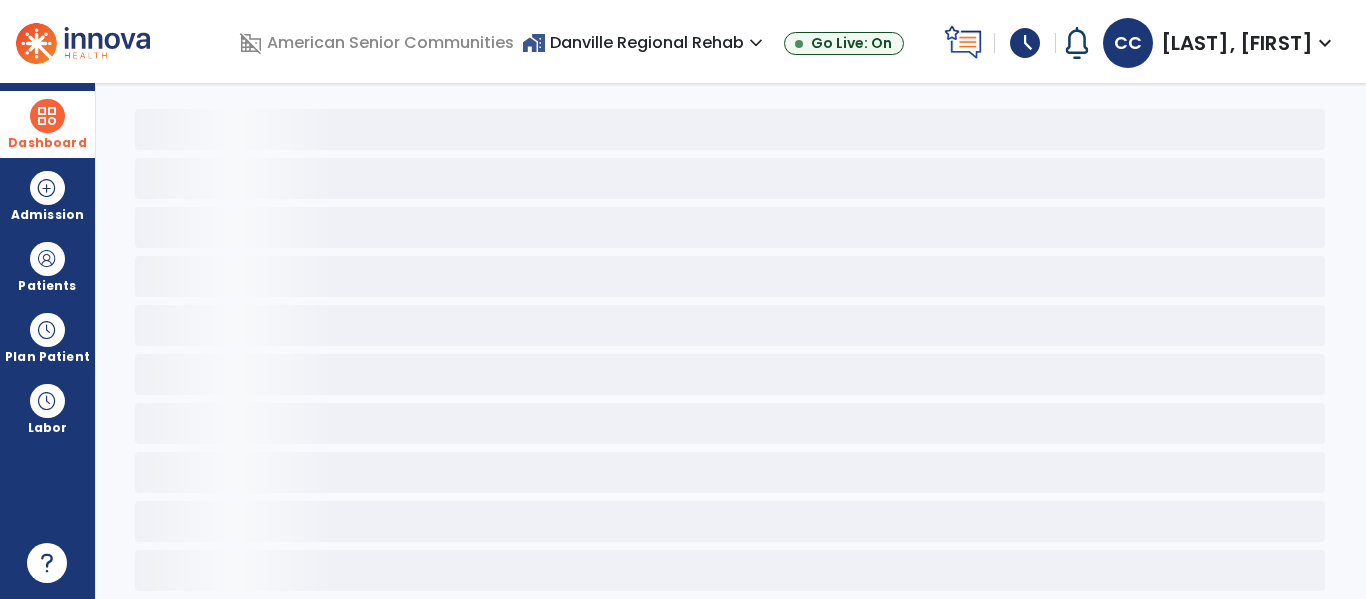 scroll, scrollTop: 78, scrollLeft: 0, axis: vertical 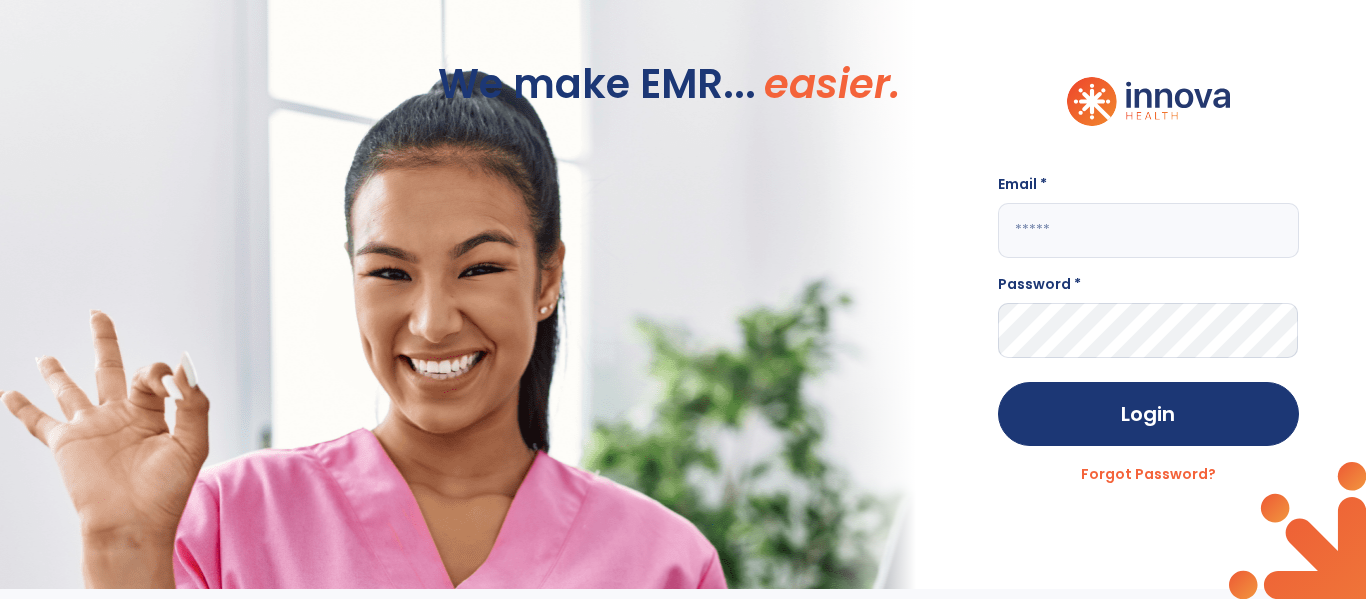 click 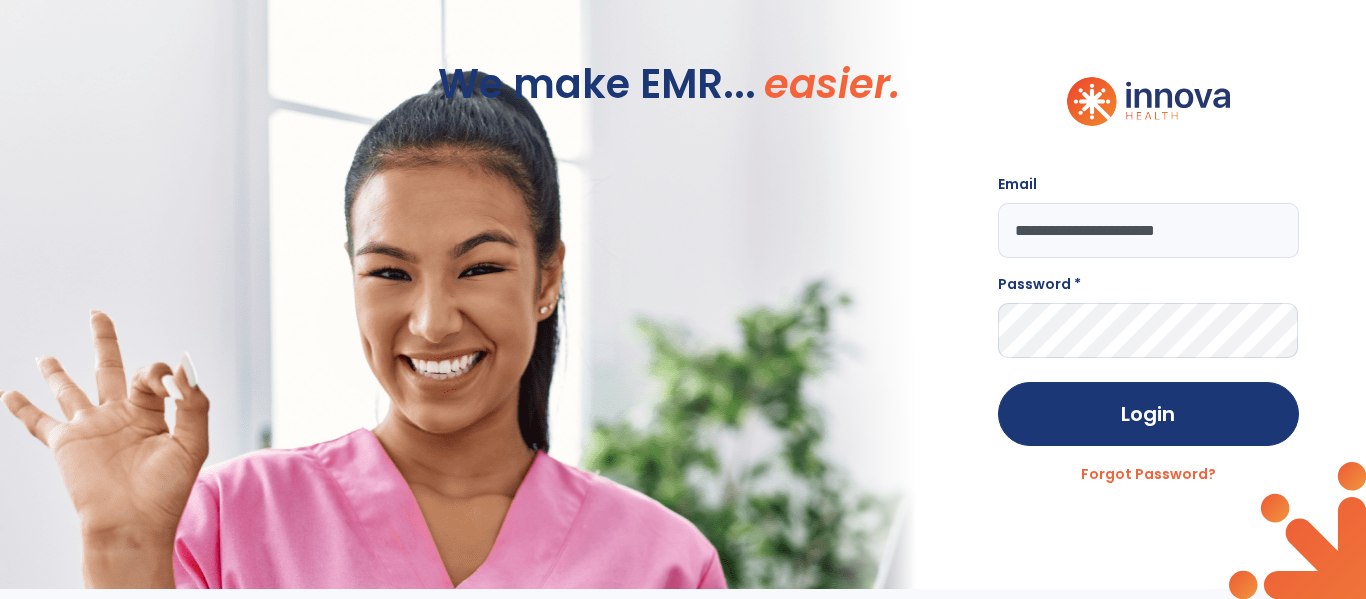 type on "**********" 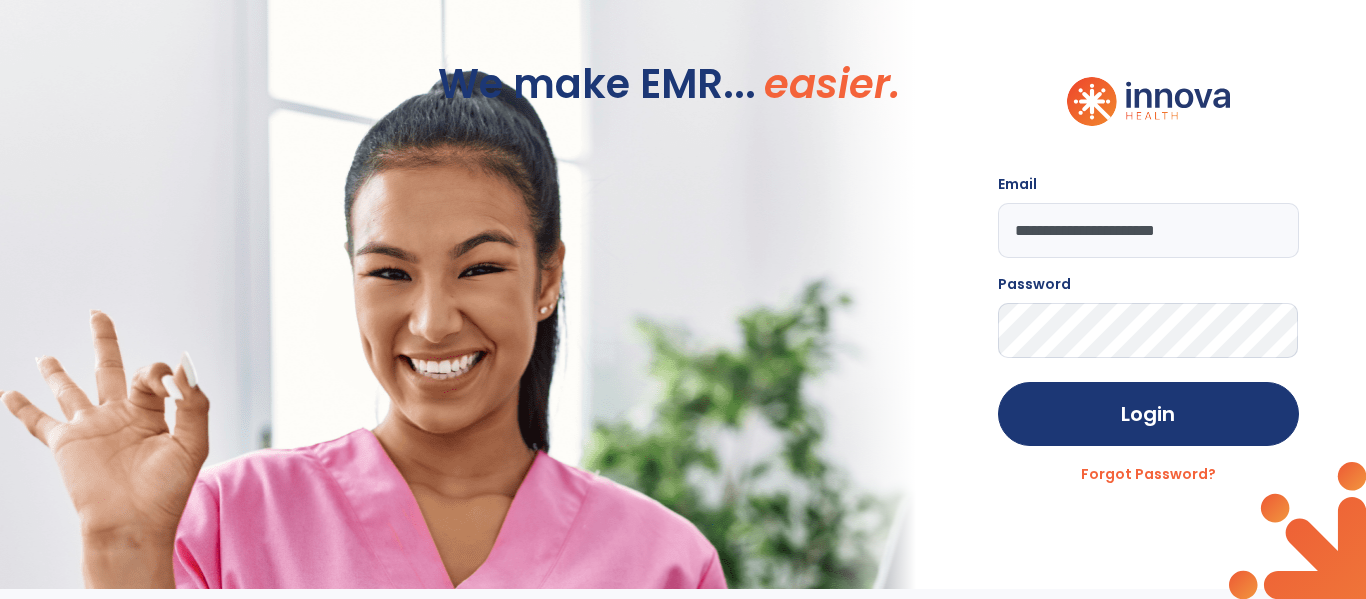 click on "Login" 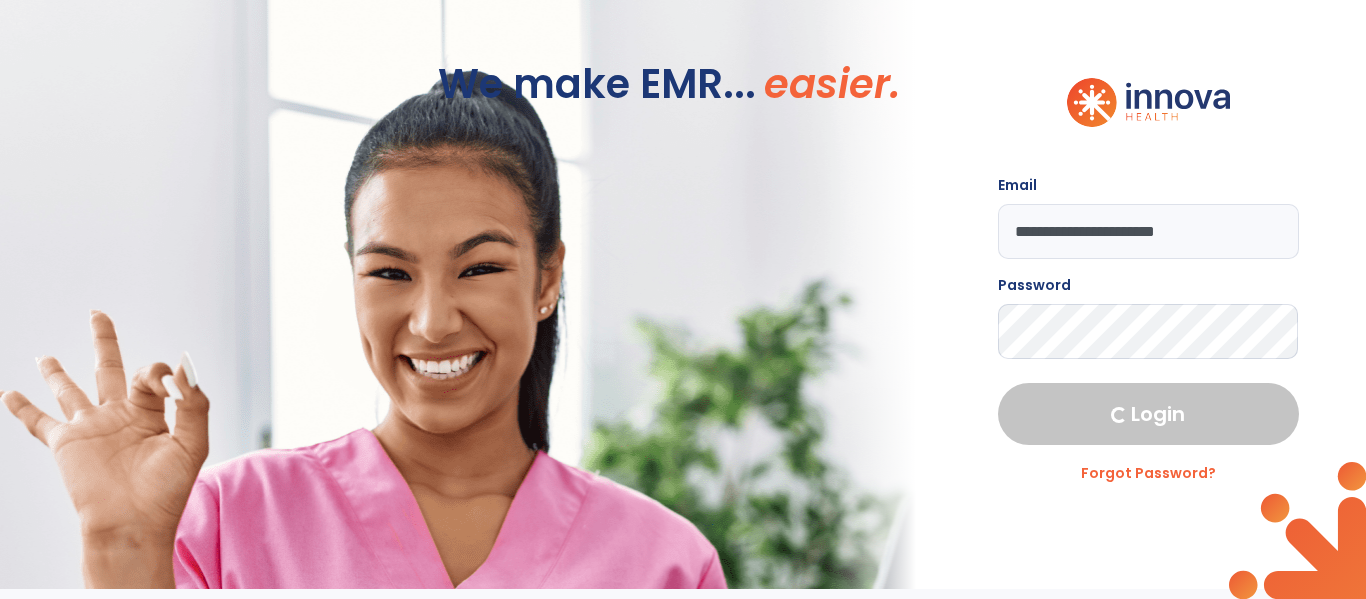 select on "****" 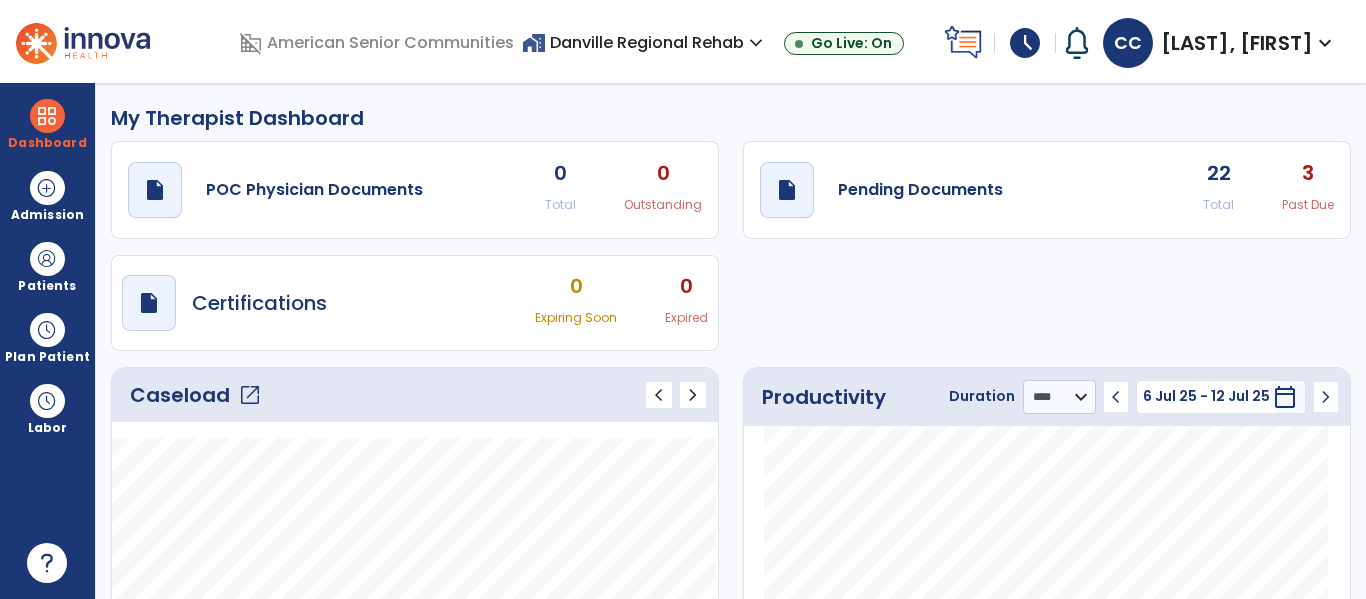 click on "open_in_new" 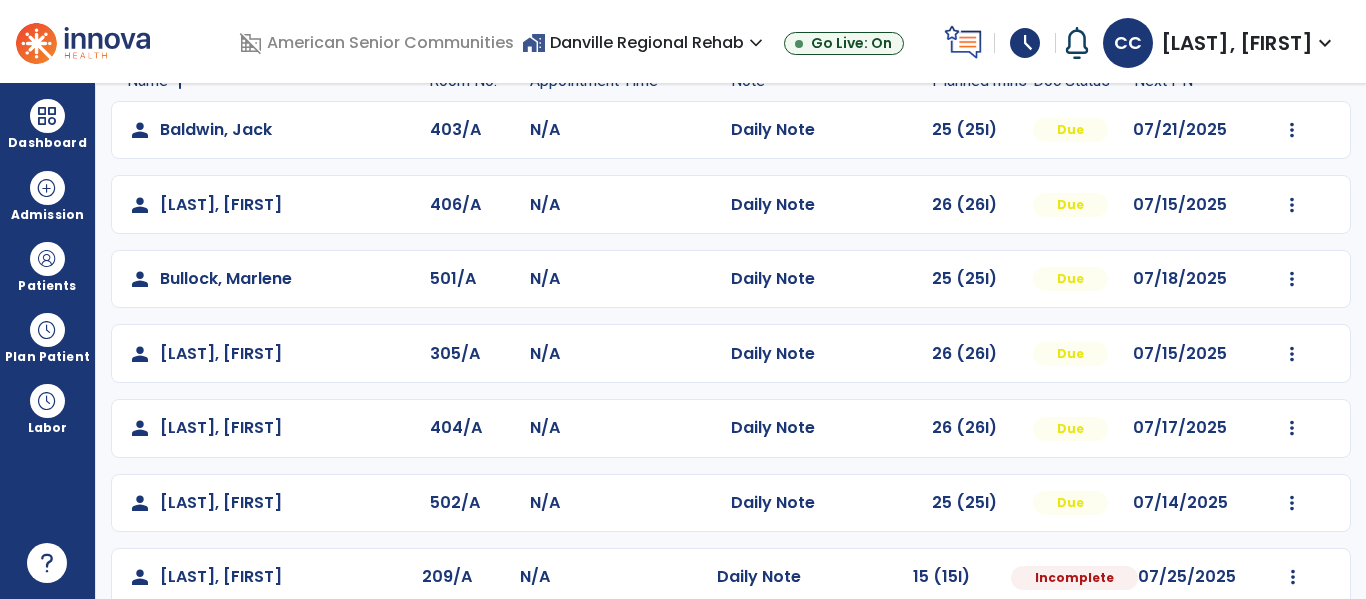 scroll, scrollTop: 0, scrollLeft: 0, axis: both 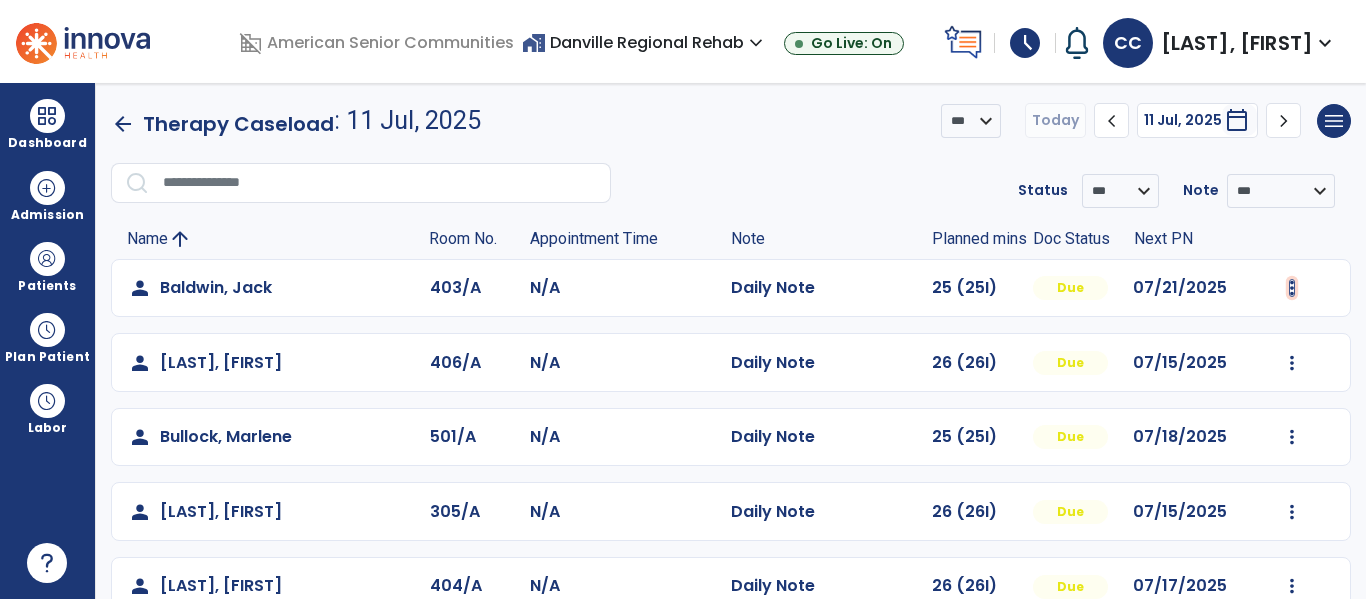 click at bounding box center [1292, 288] 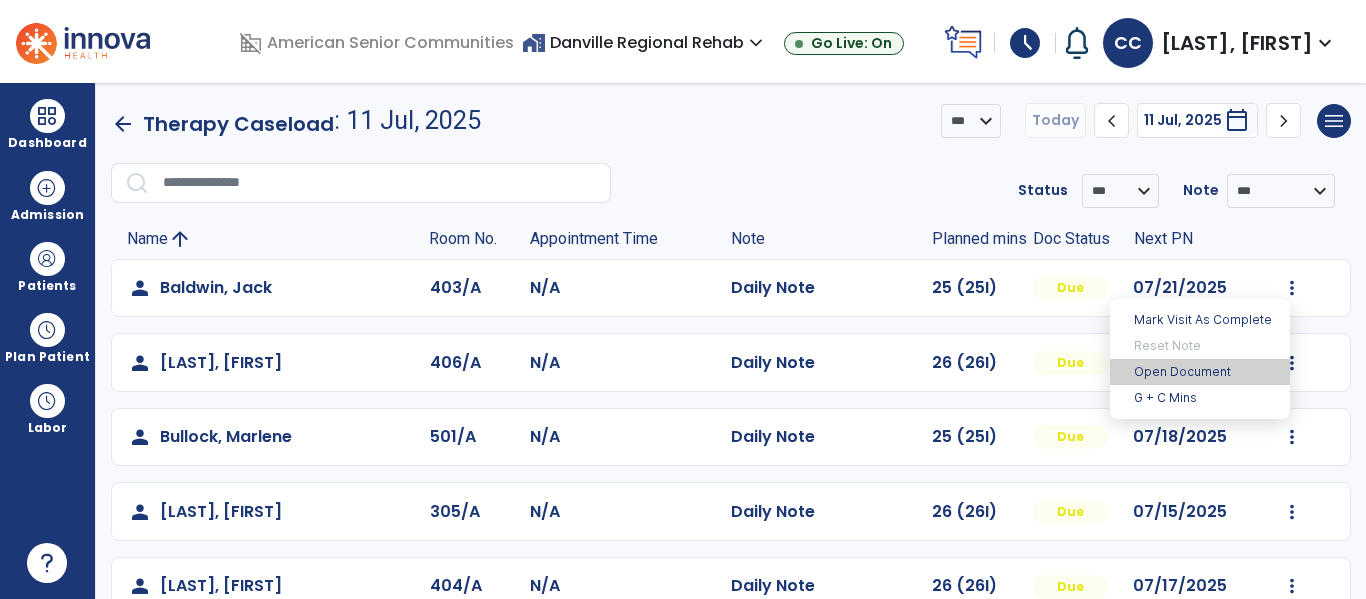 click on "Open Document" at bounding box center (1200, 372) 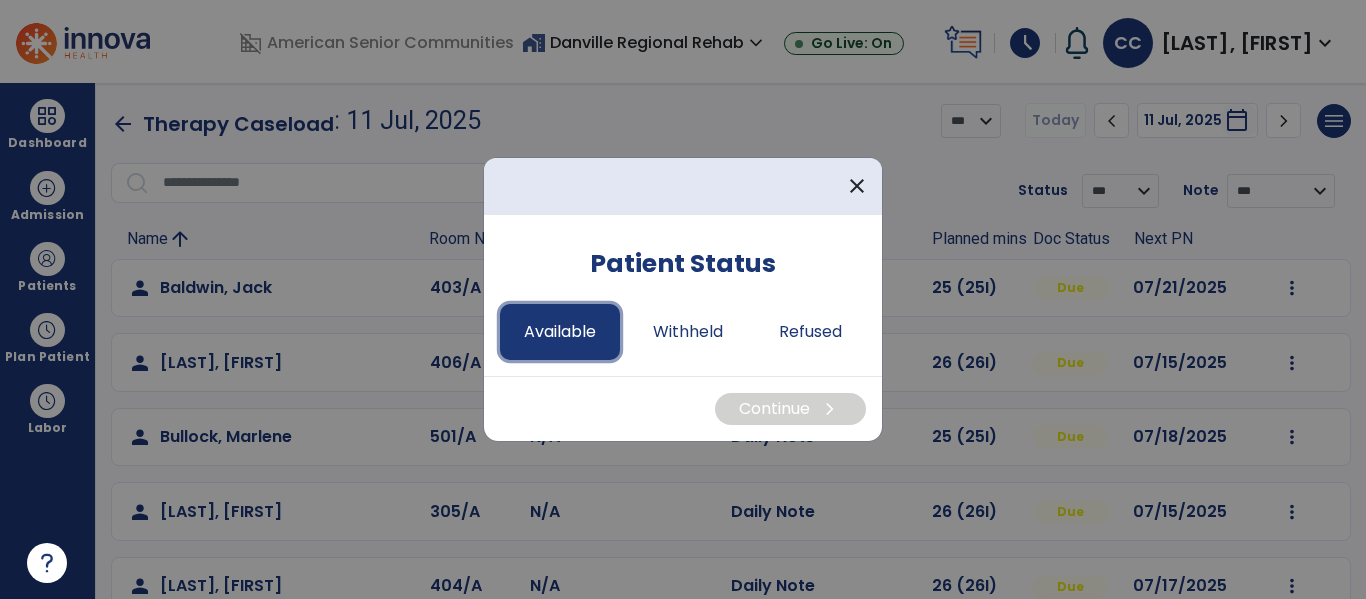 click on "Available" at bounding box center [560, 332] 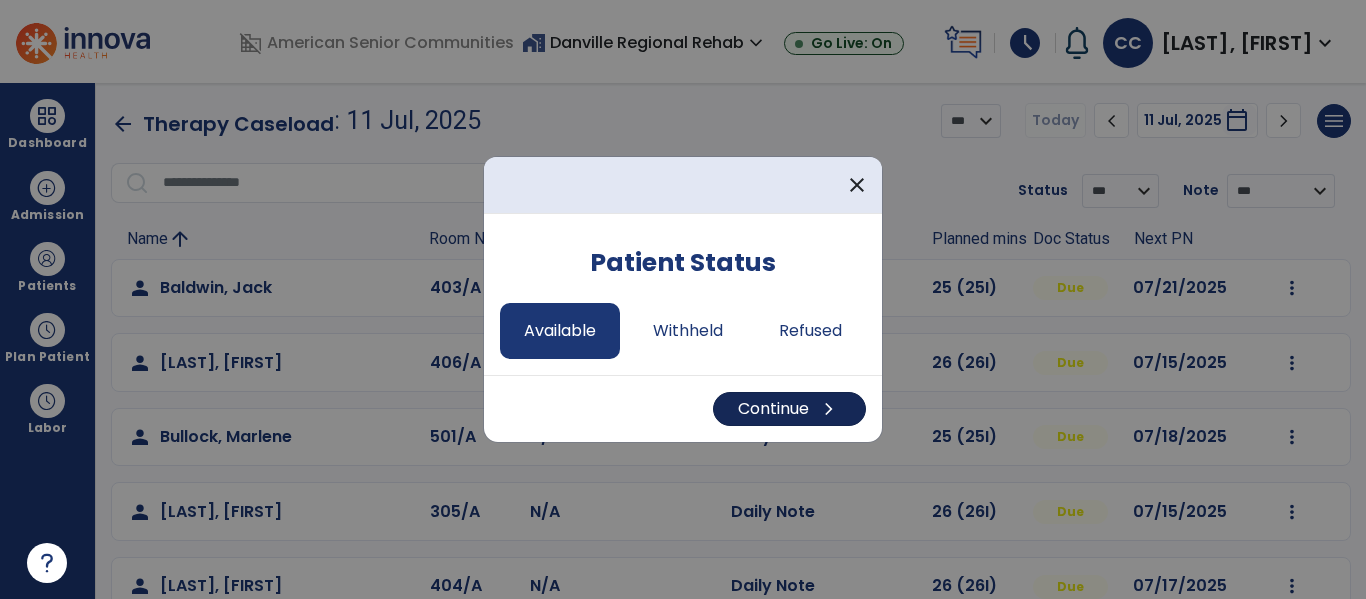 click on "Continue   chevron_right" at bounding box center (789, 409) 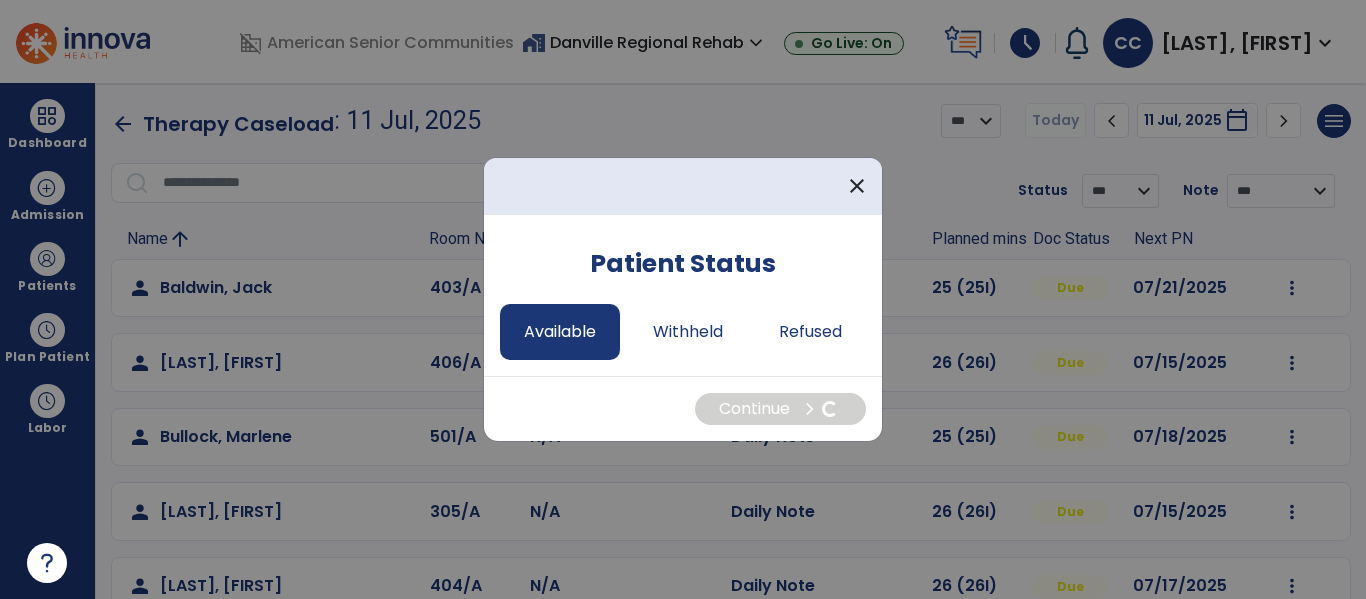select on "*" 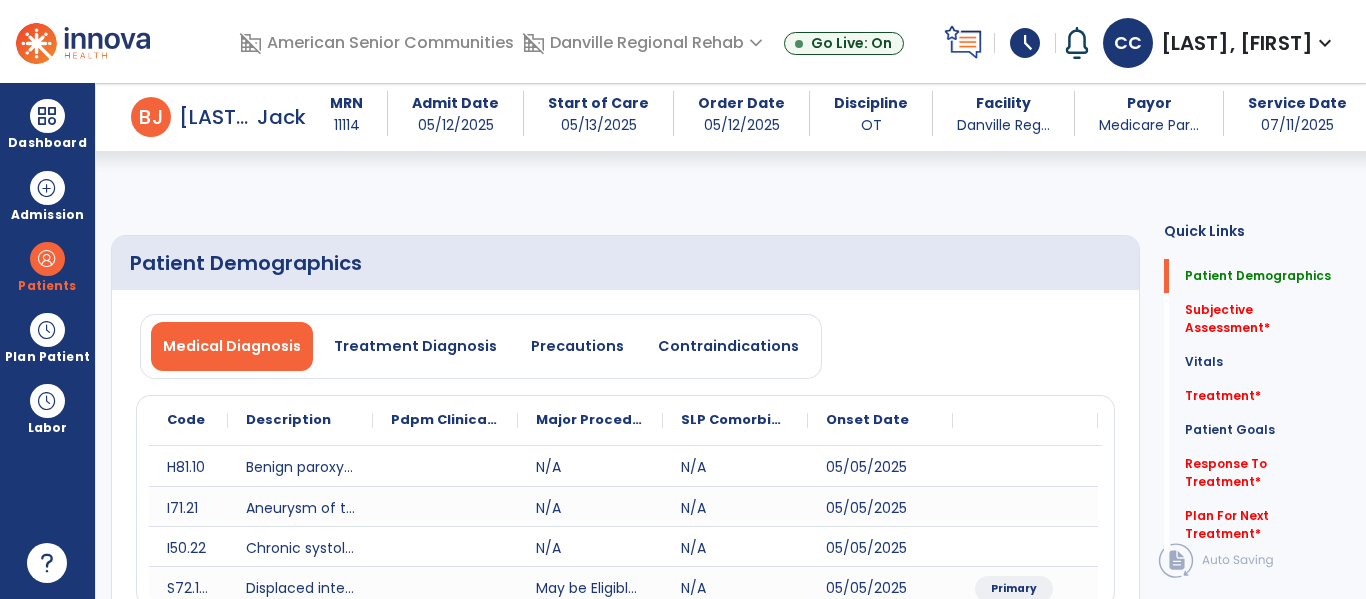 scroll, scrollTop: 516, scrollLeft: 0, axis: vertical 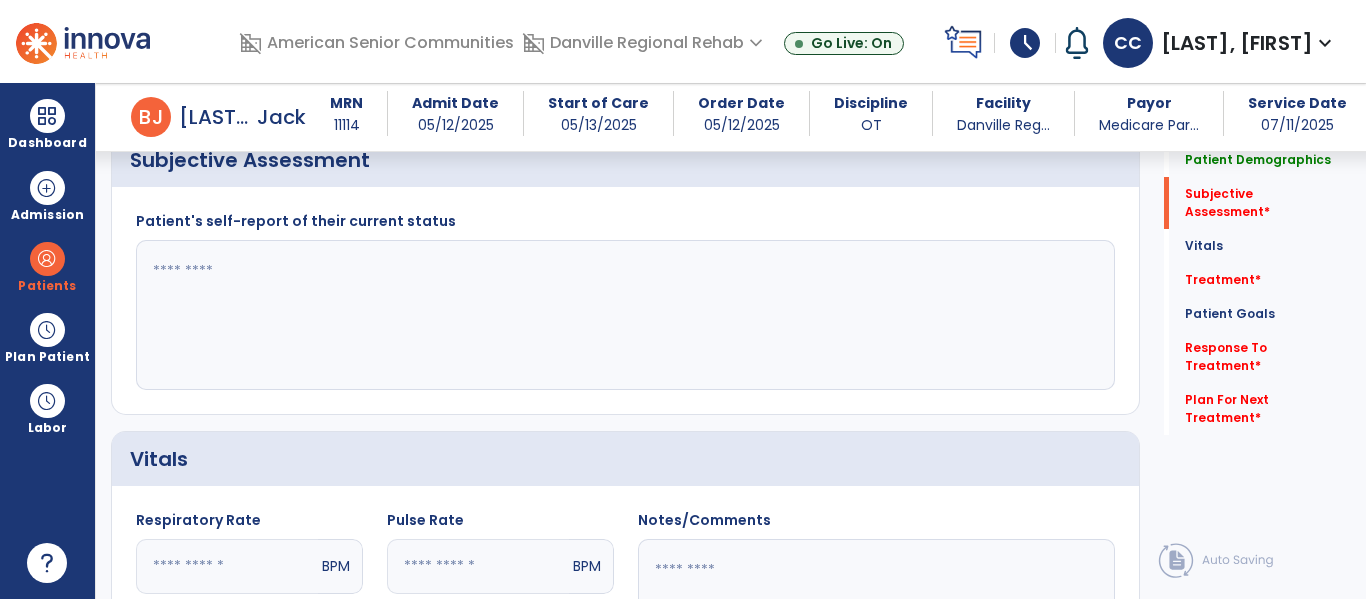 click 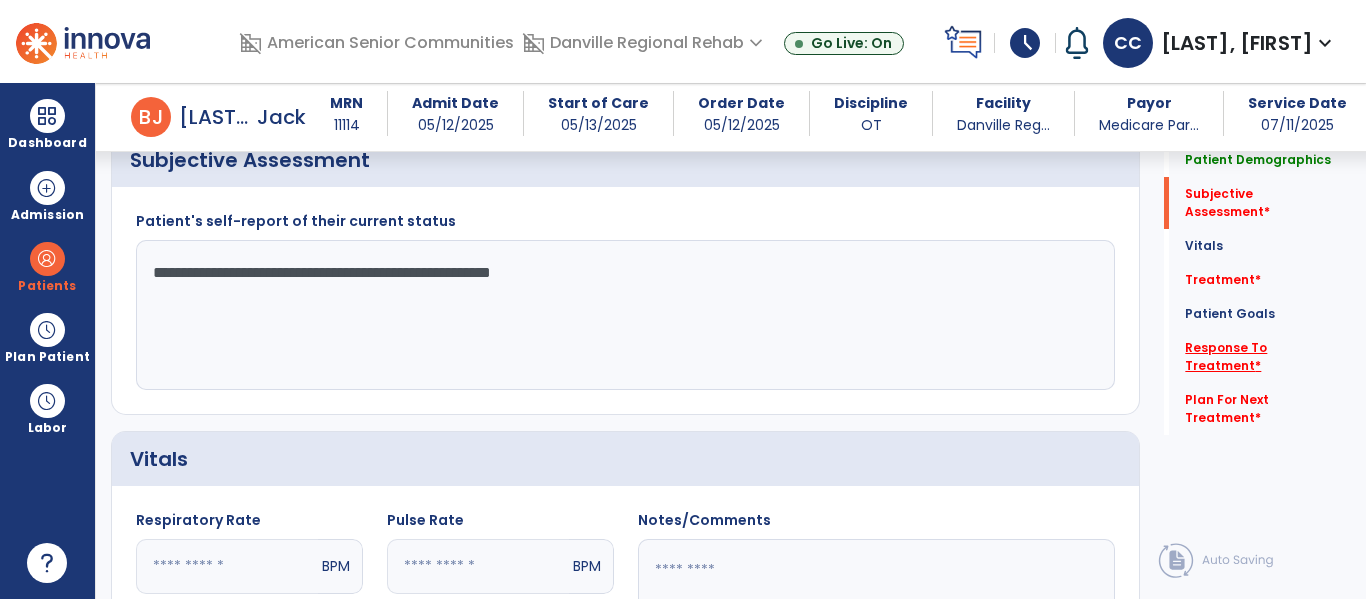 type on "**********" 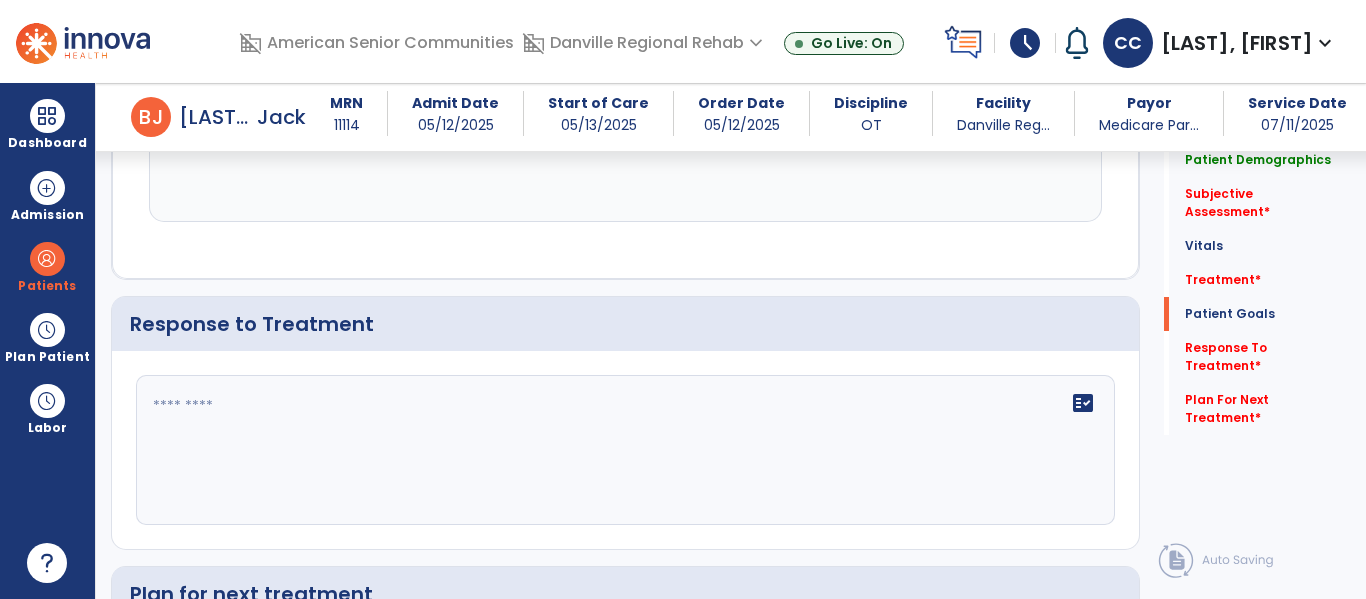 click on "fact_check" 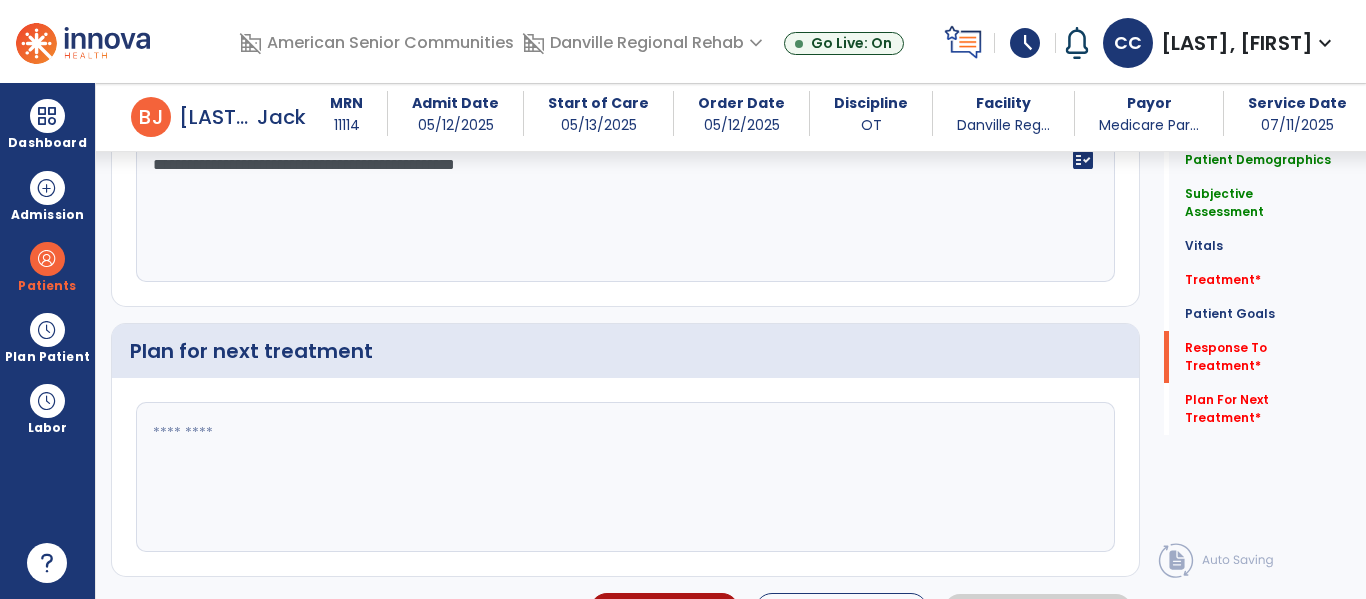 scroll, scrollTop: 2672, scrollLeft: 0, axis: vertical 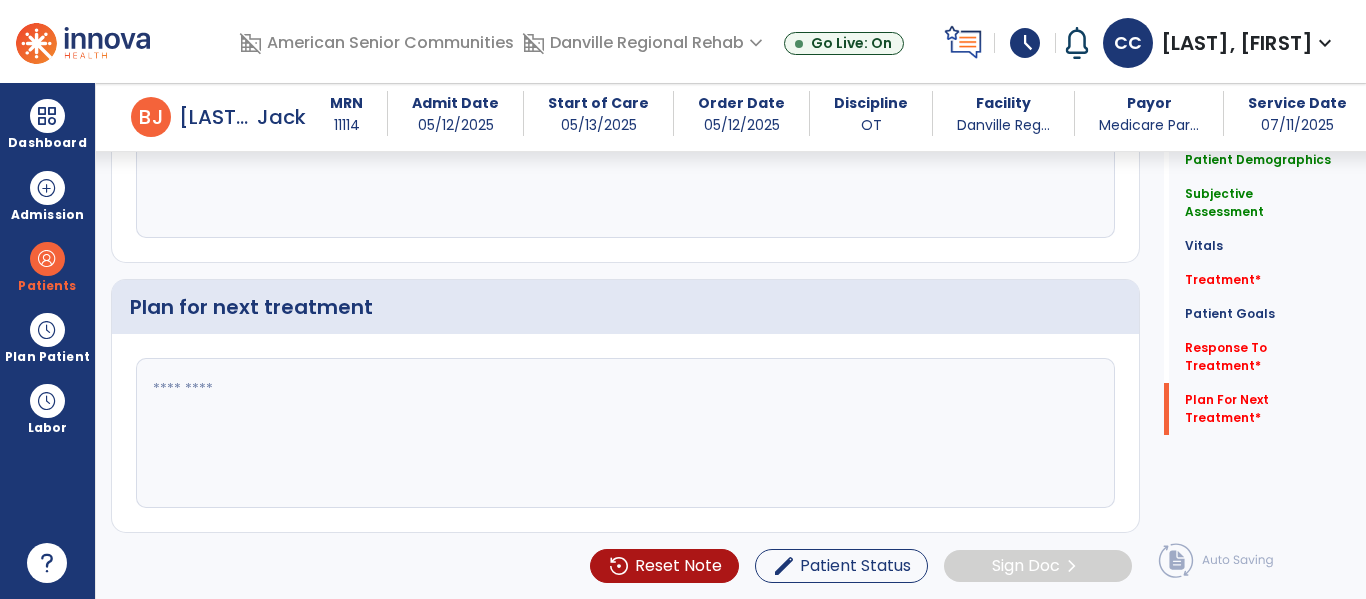 type on "**********" 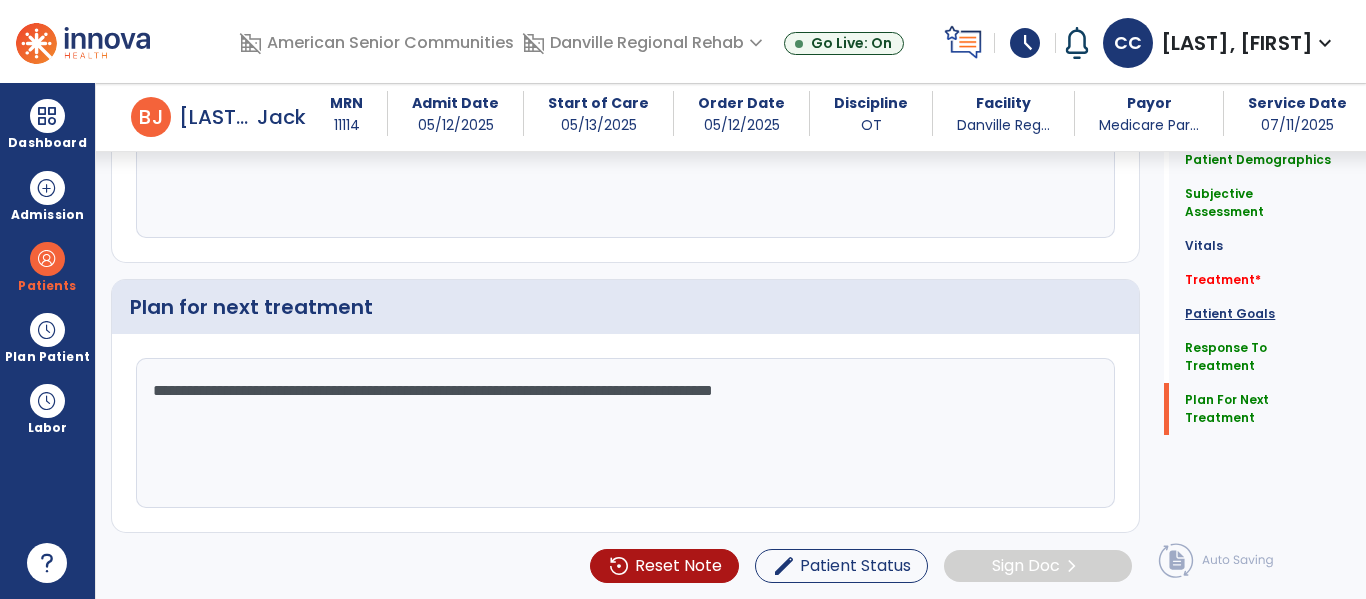 type on "**********" 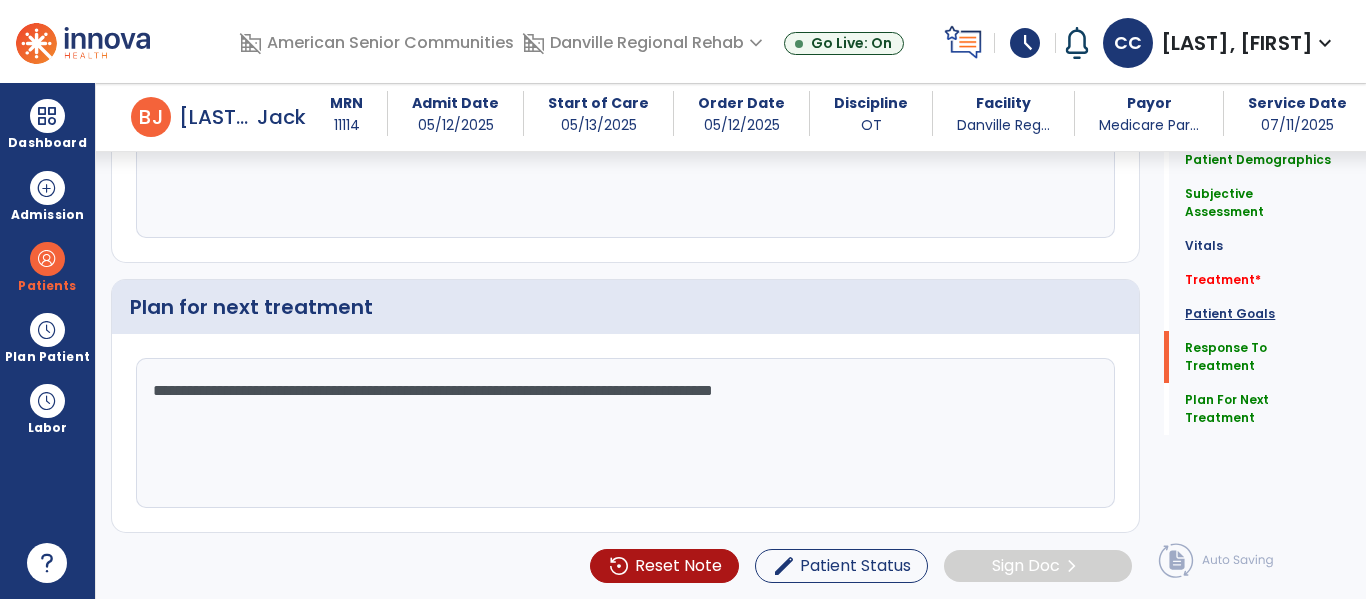 scroll, scrollTop: 2176, scrollLeft: 0, axis: vertical 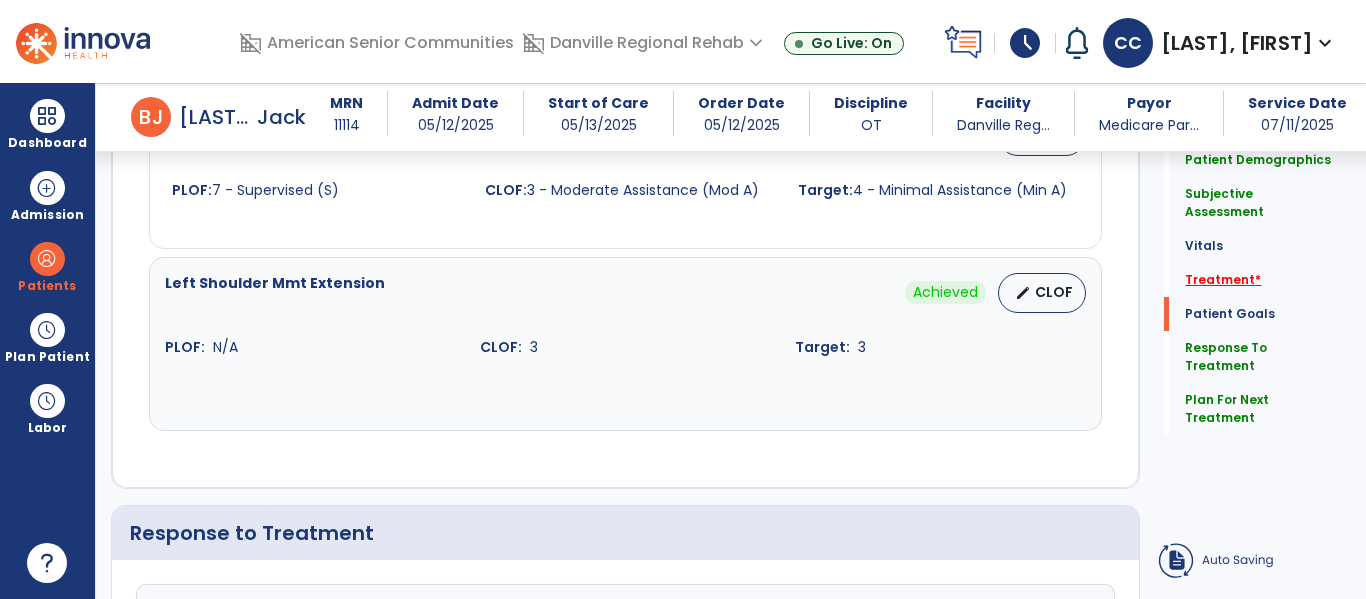 click on "Treatment   *" 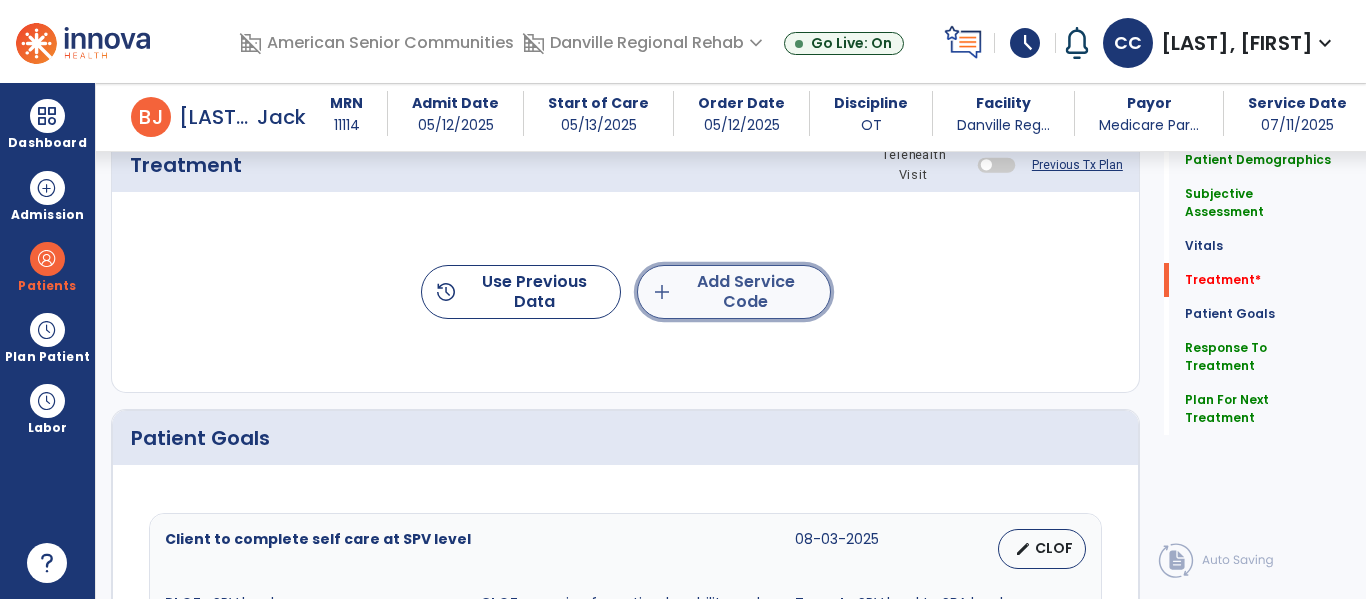 click on "add  Add Service Code" 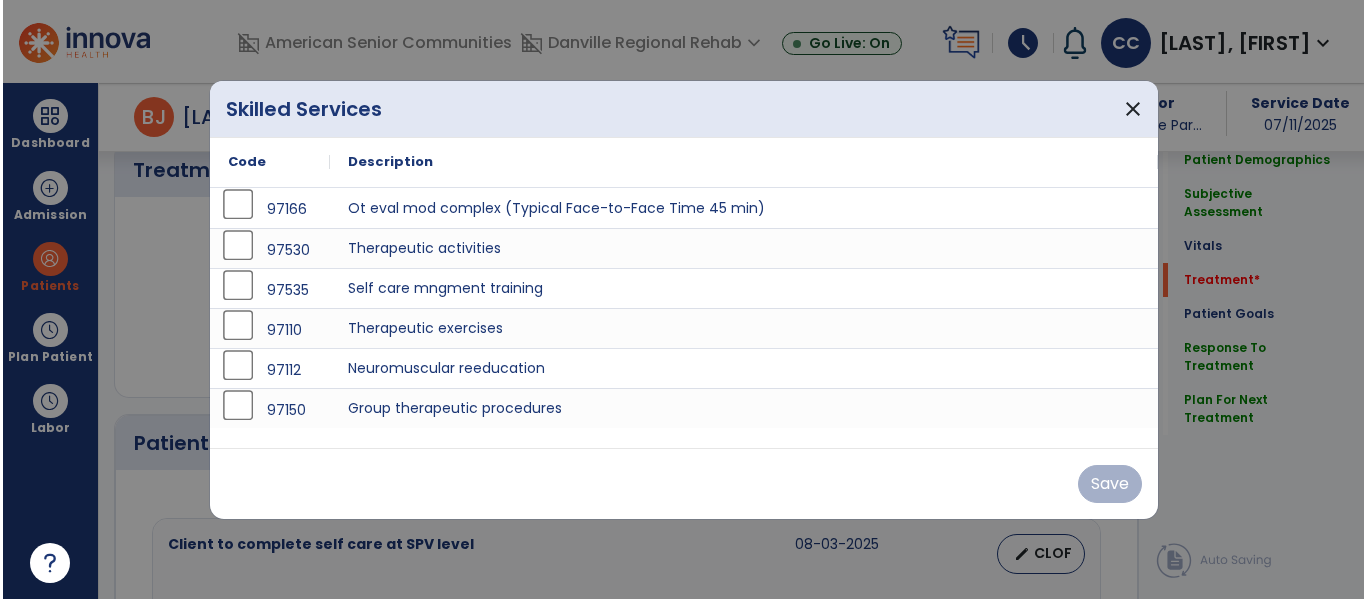 scroll, scrollTop: 1232, scrollLeft: 0, axis: vertical 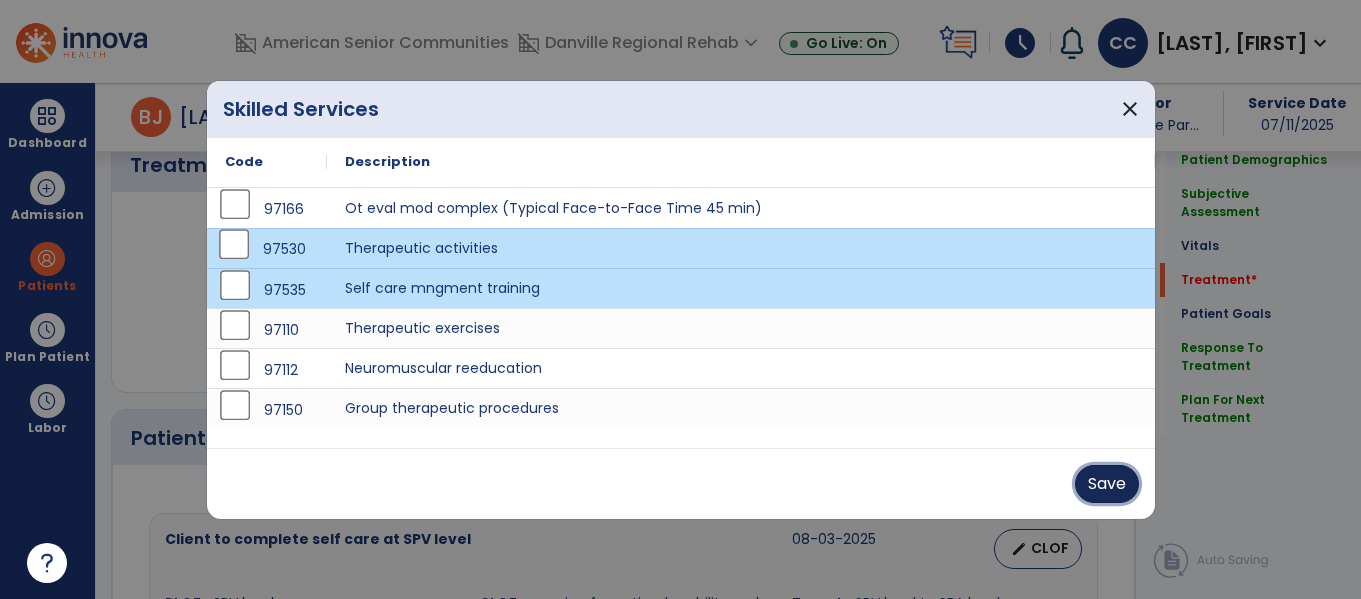 click on "Save" at bounding box center [1107, 484] 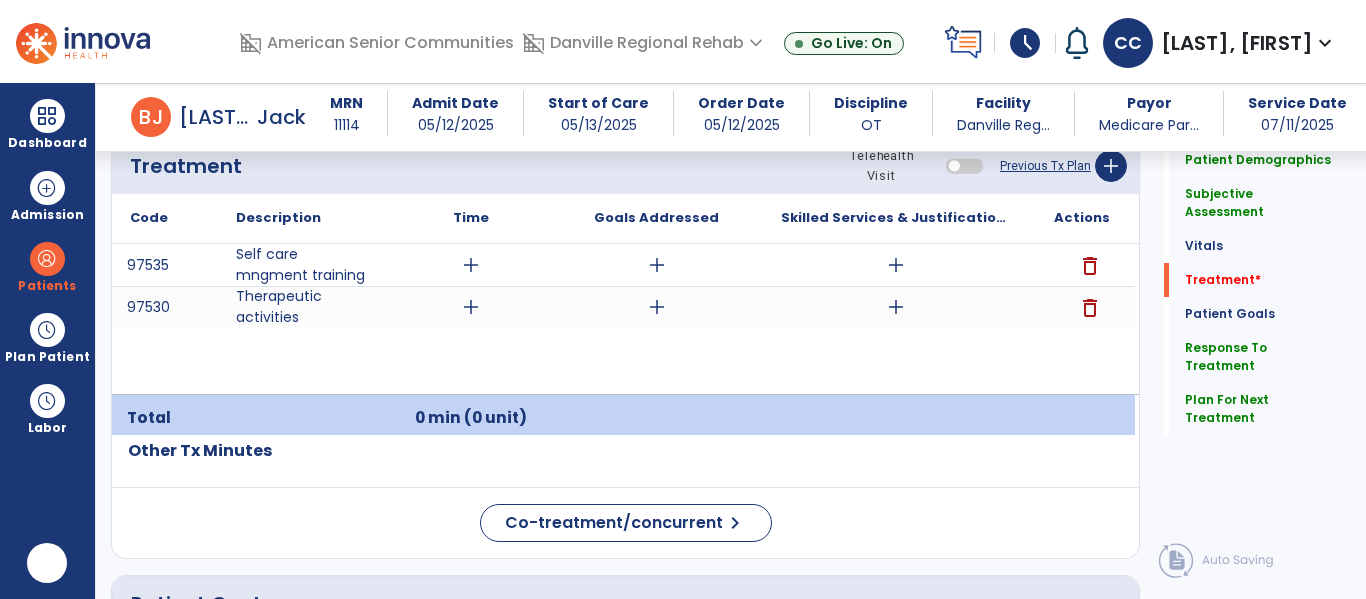 scroll, scrollTop: 0, scrollLeft: 0, axis: both 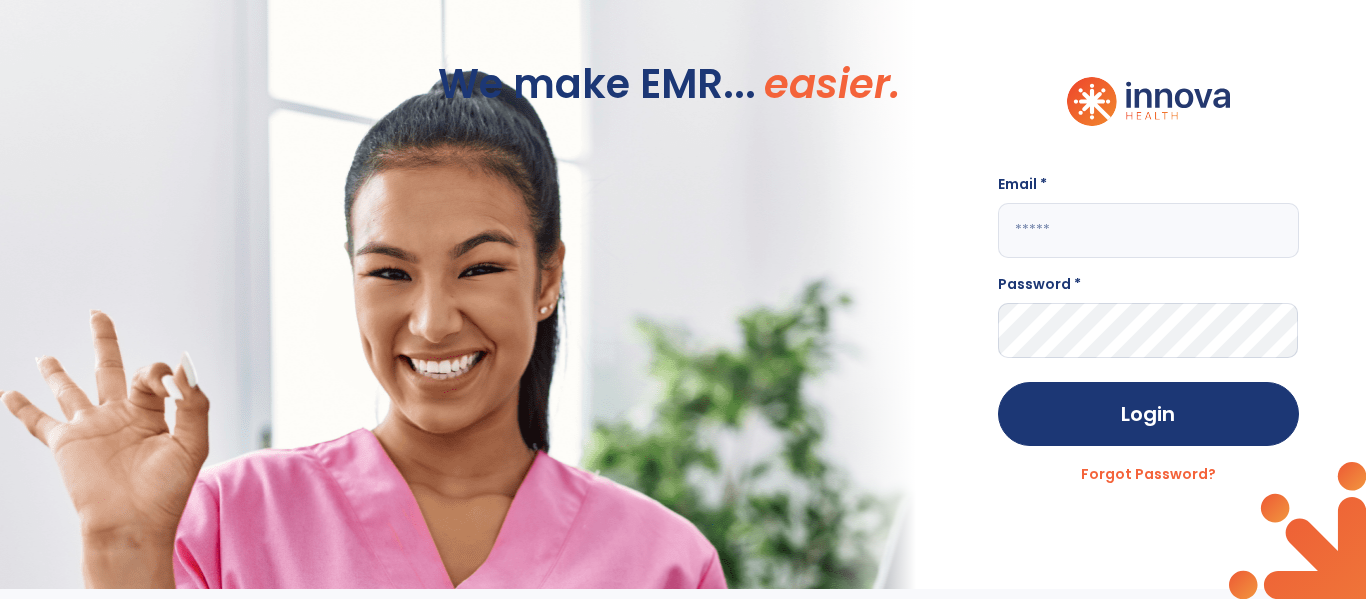 click 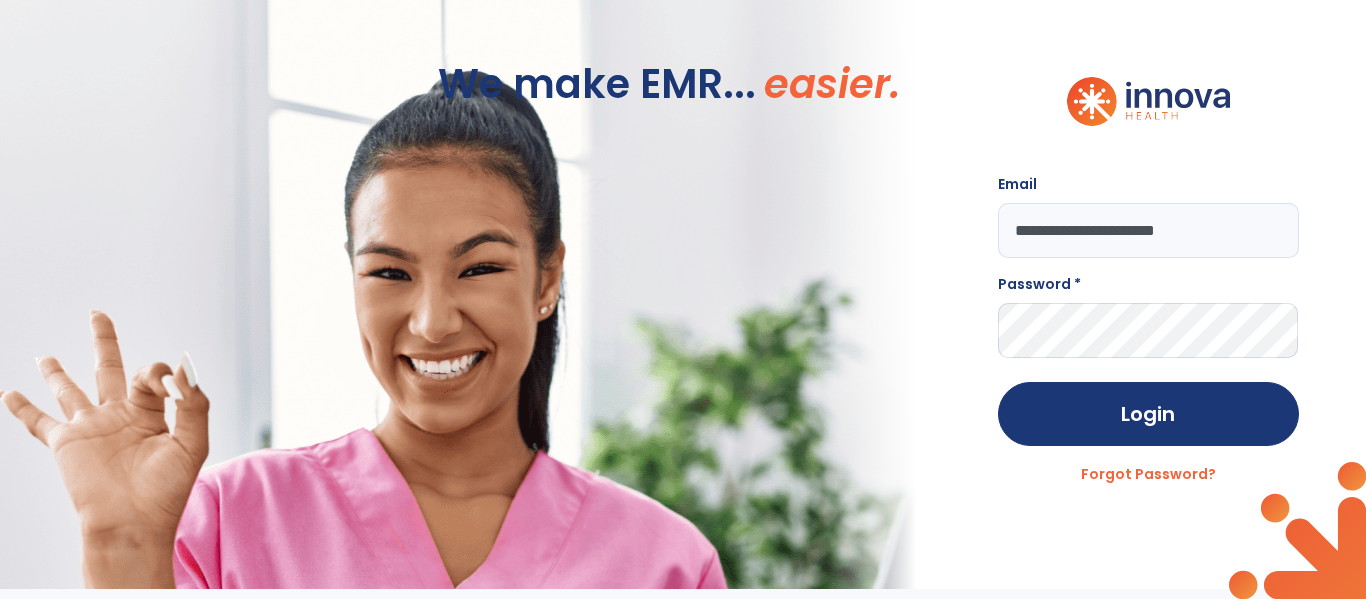 type on "**********" 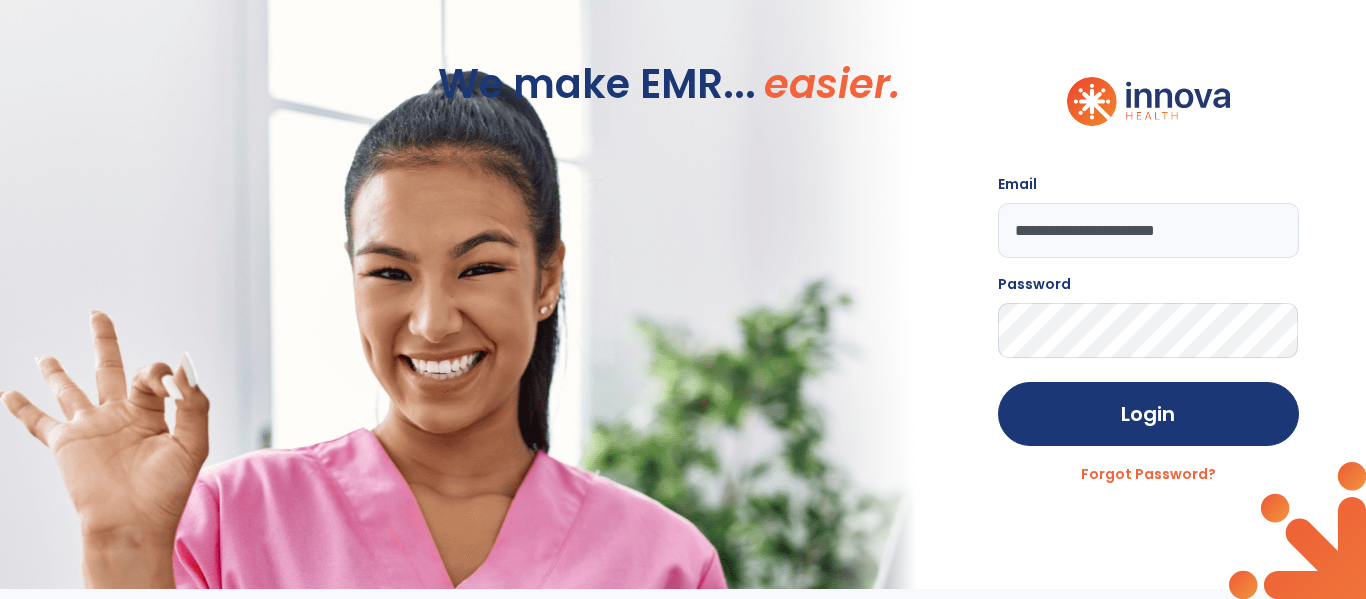 click on "Login" 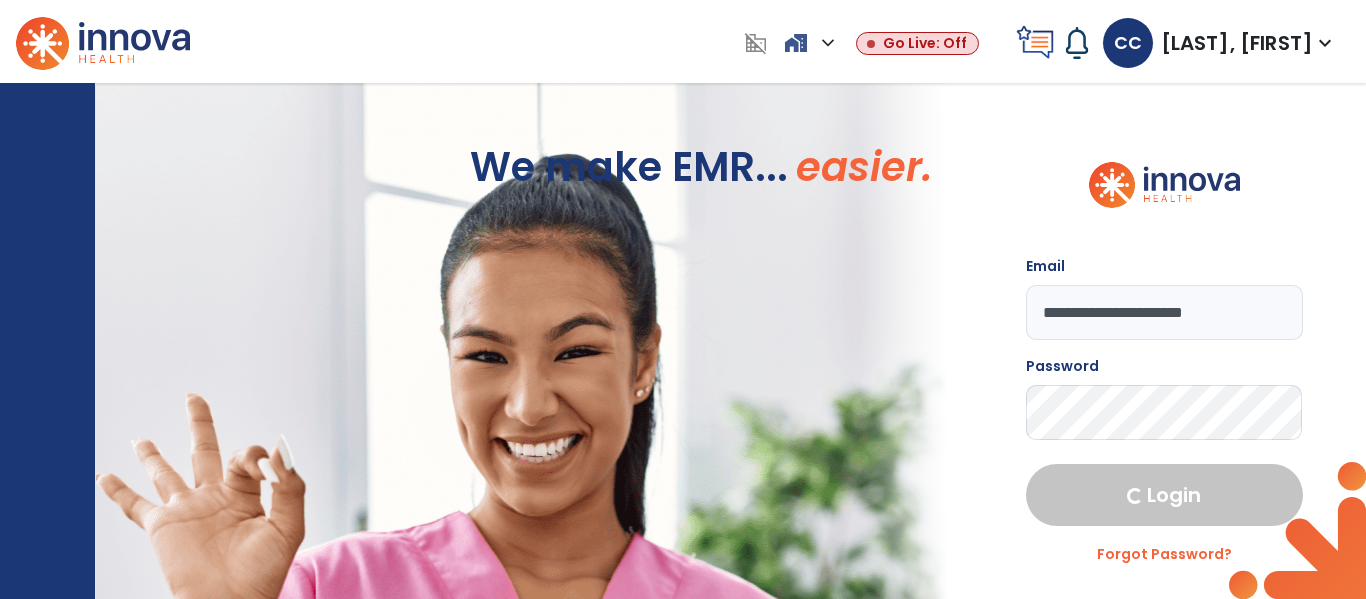 select on "****" 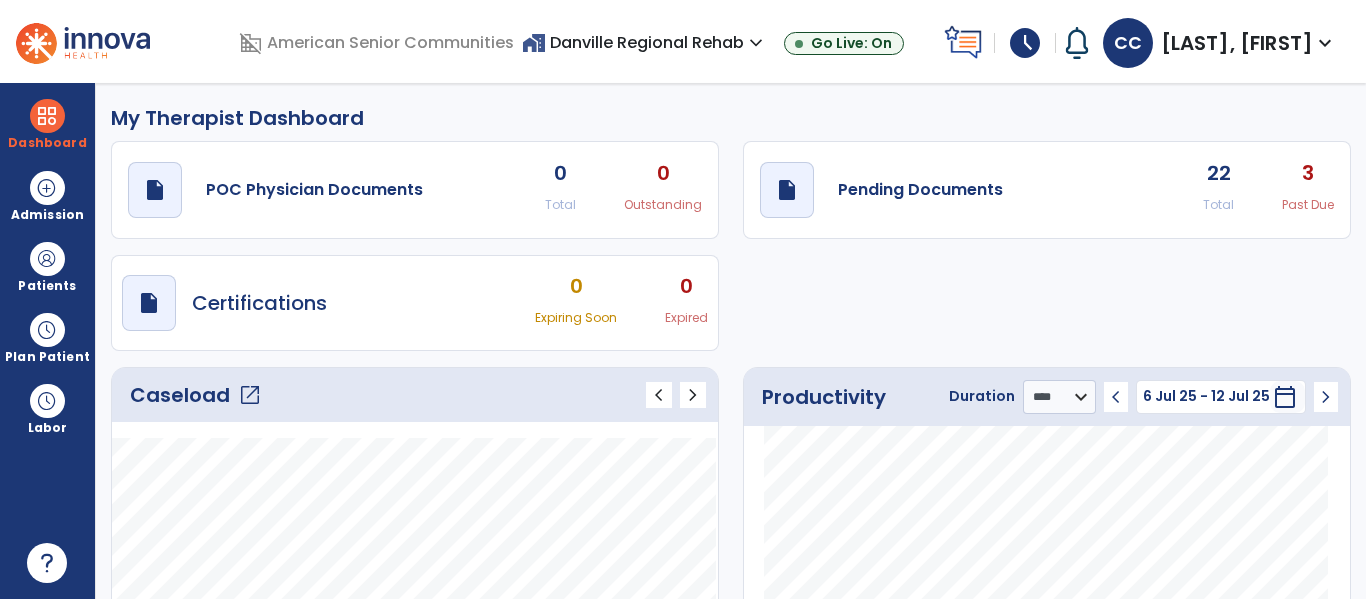 scroll, scrollTop: 0, scrollLeft: 0, axis: both 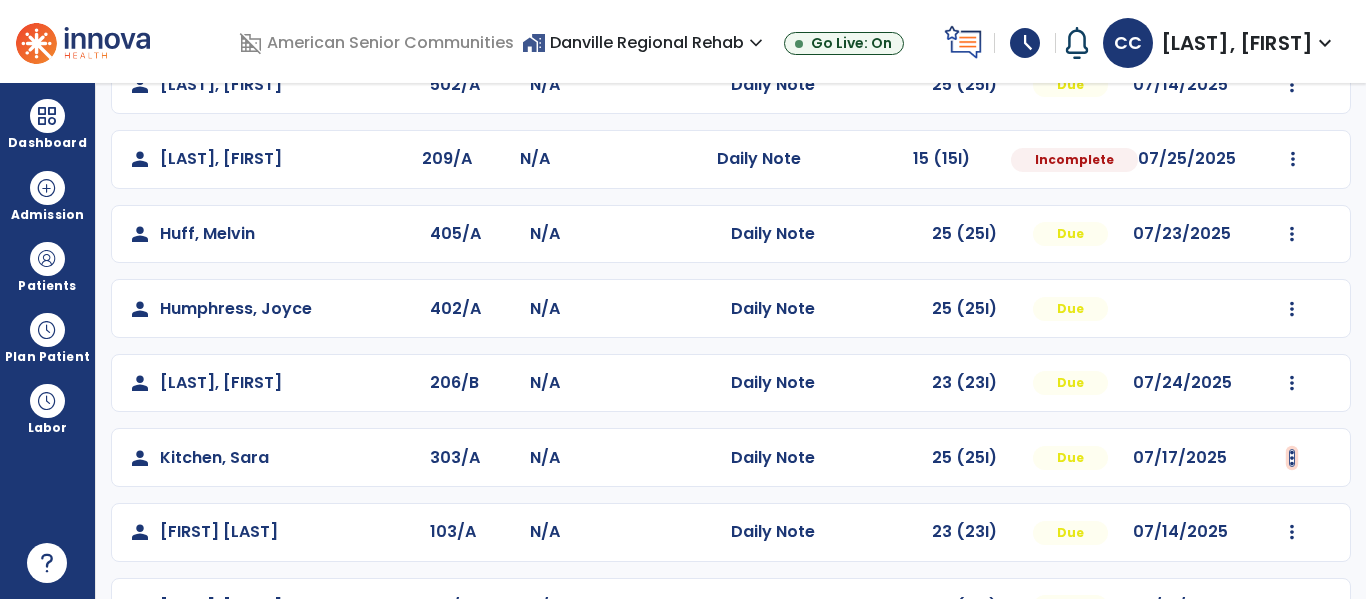 click at bounding box center [1293, -288] 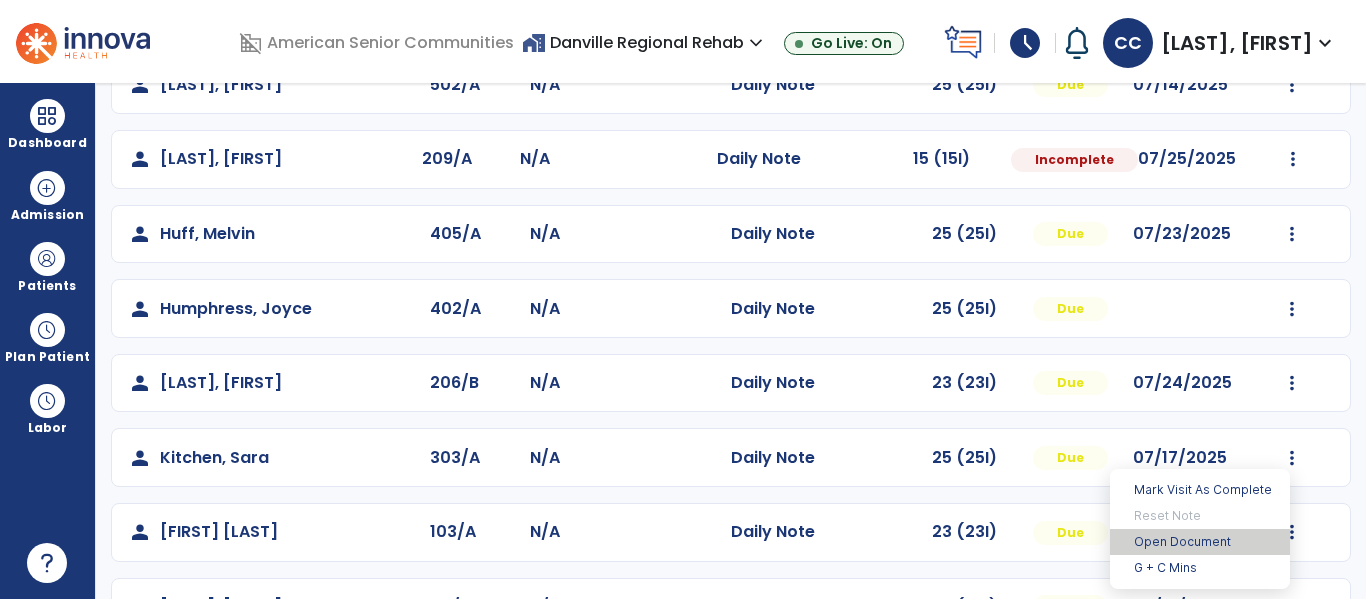 click on "Open Document" at bounding box center [1200, 542] 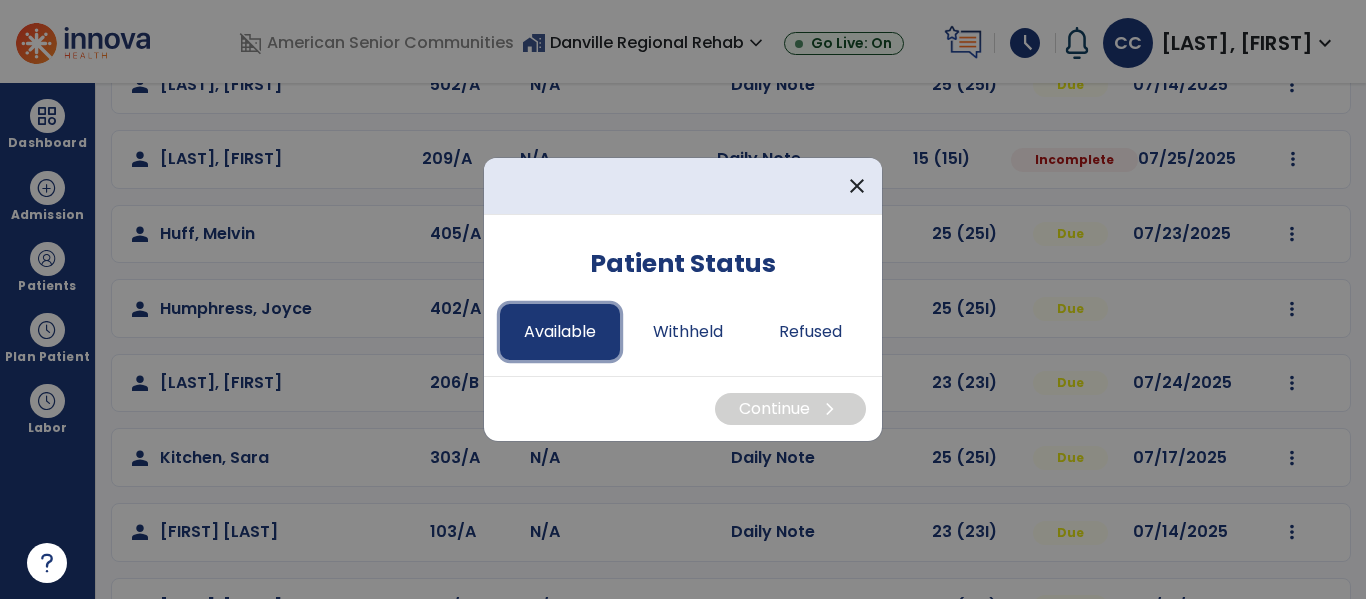 click on "Available" at bounding box center [560, 332] 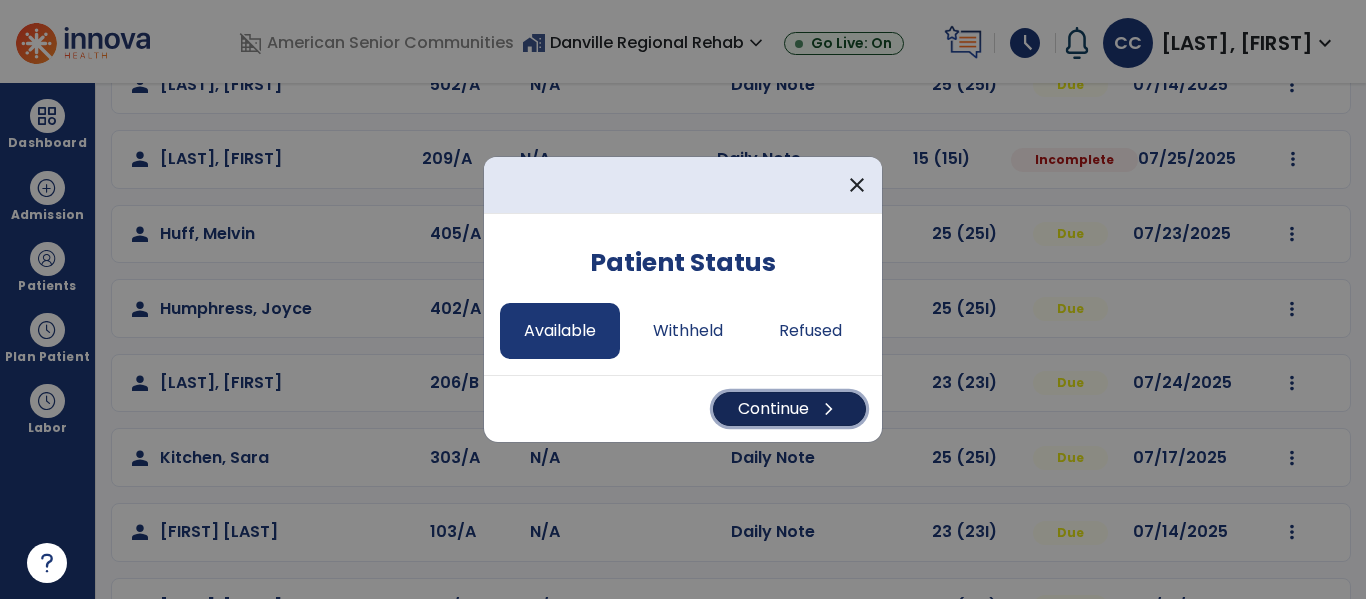 click on "chevron_right" at bounding box center (829, 409) 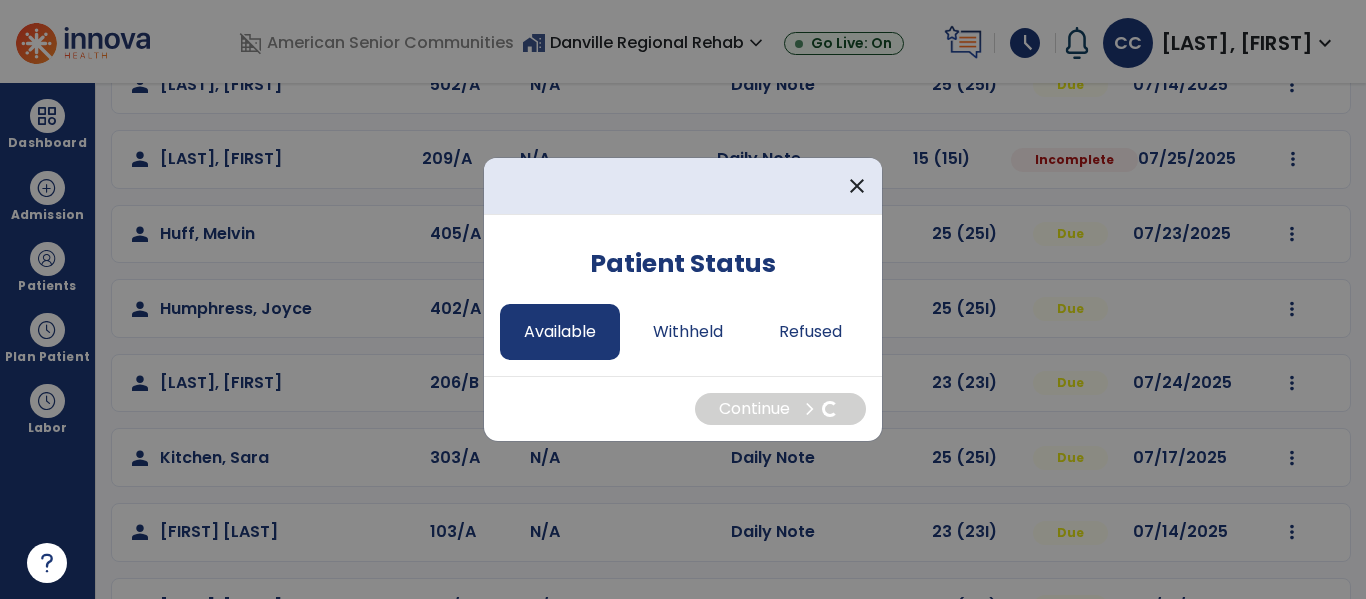 select on "*" 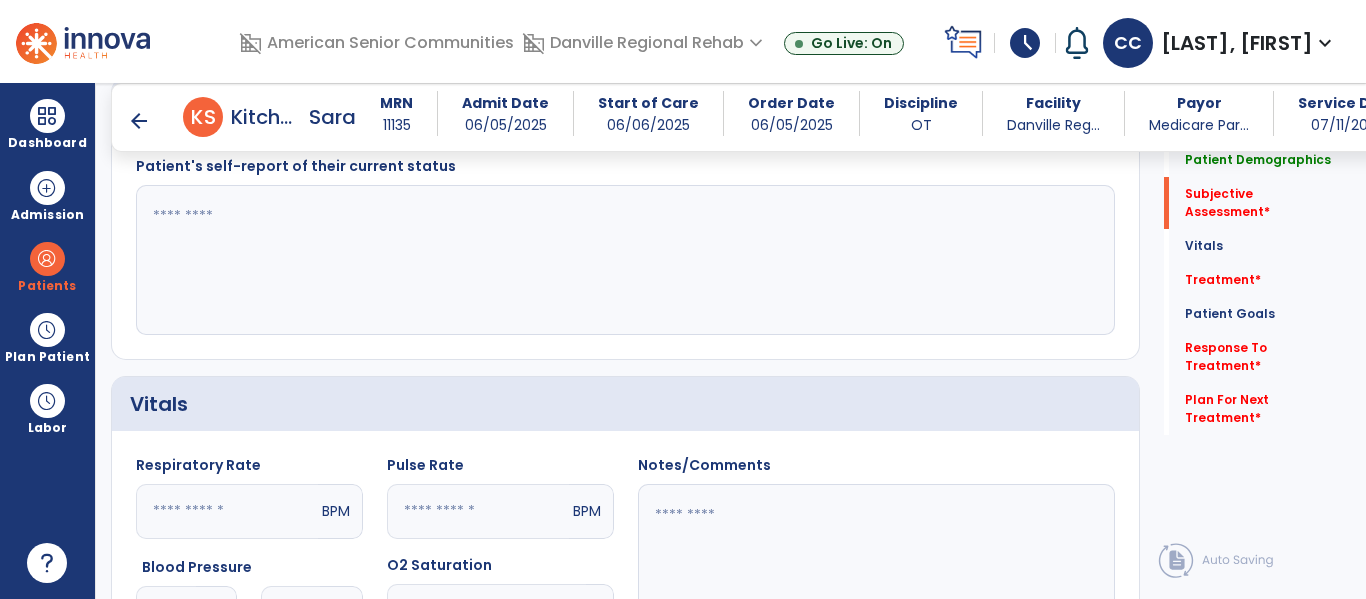 scroll, scrollTop: 516, scrollLeft: 0, axis: vertical 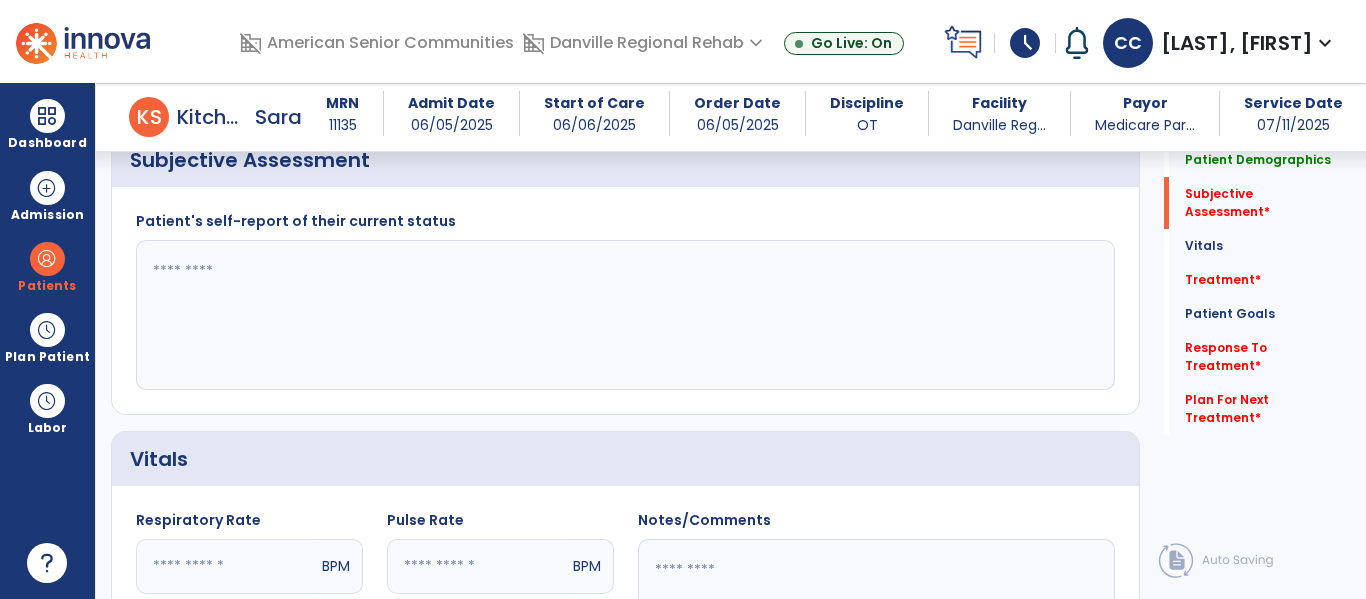 click 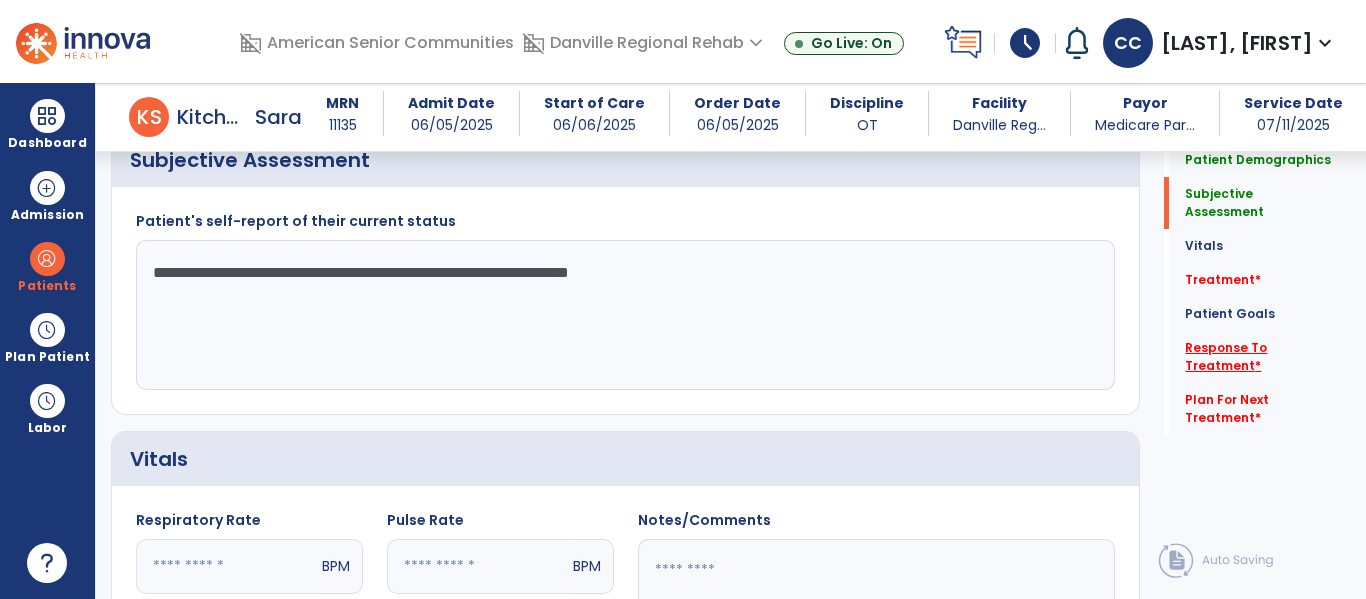 type on "**********" 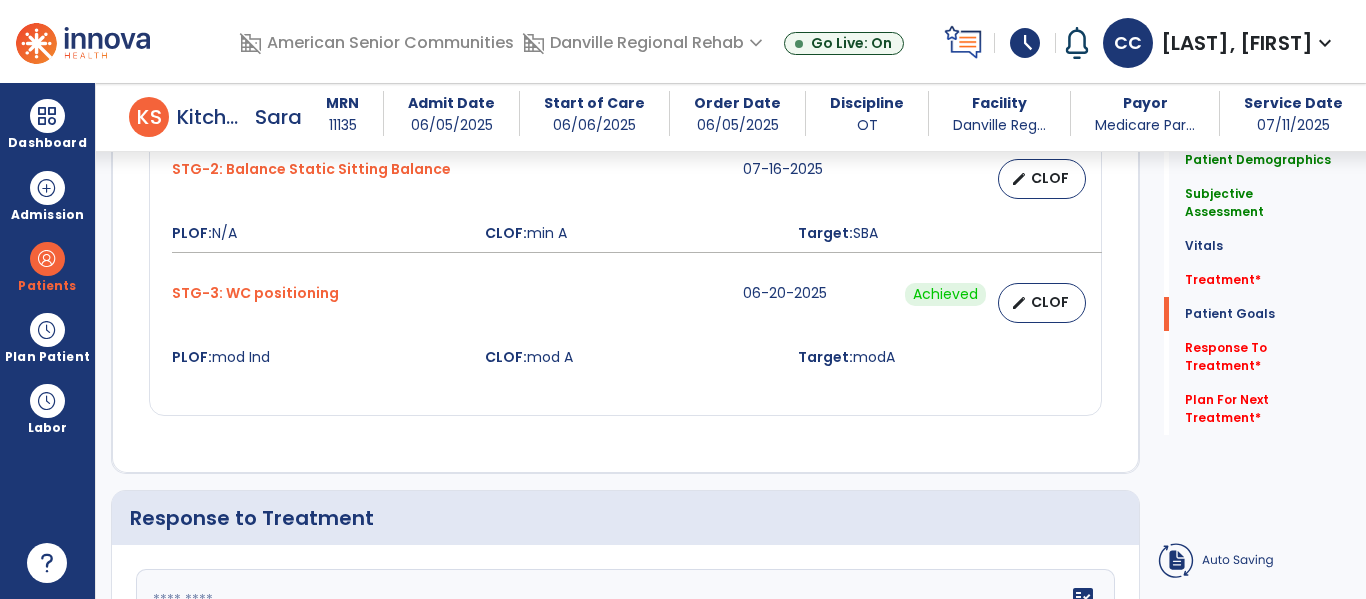 click on "fact_check" 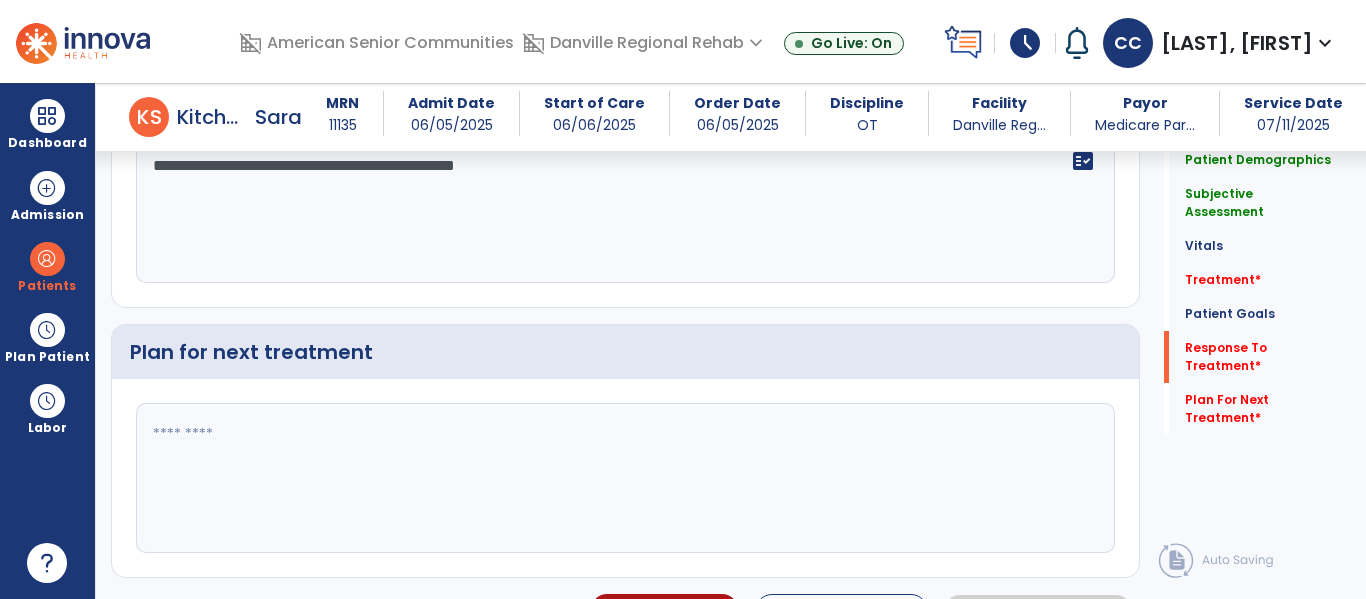 scroll, scrollTop: 2322, scrollLeft: 0, axis: vertical 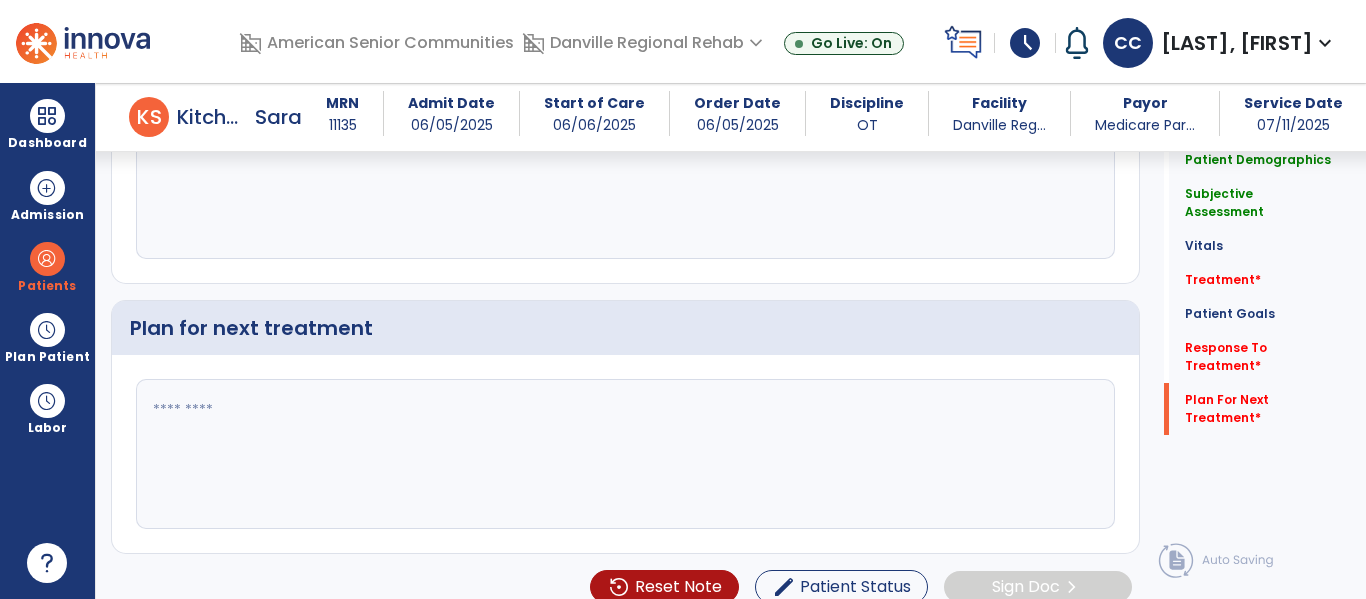 type on "**********" 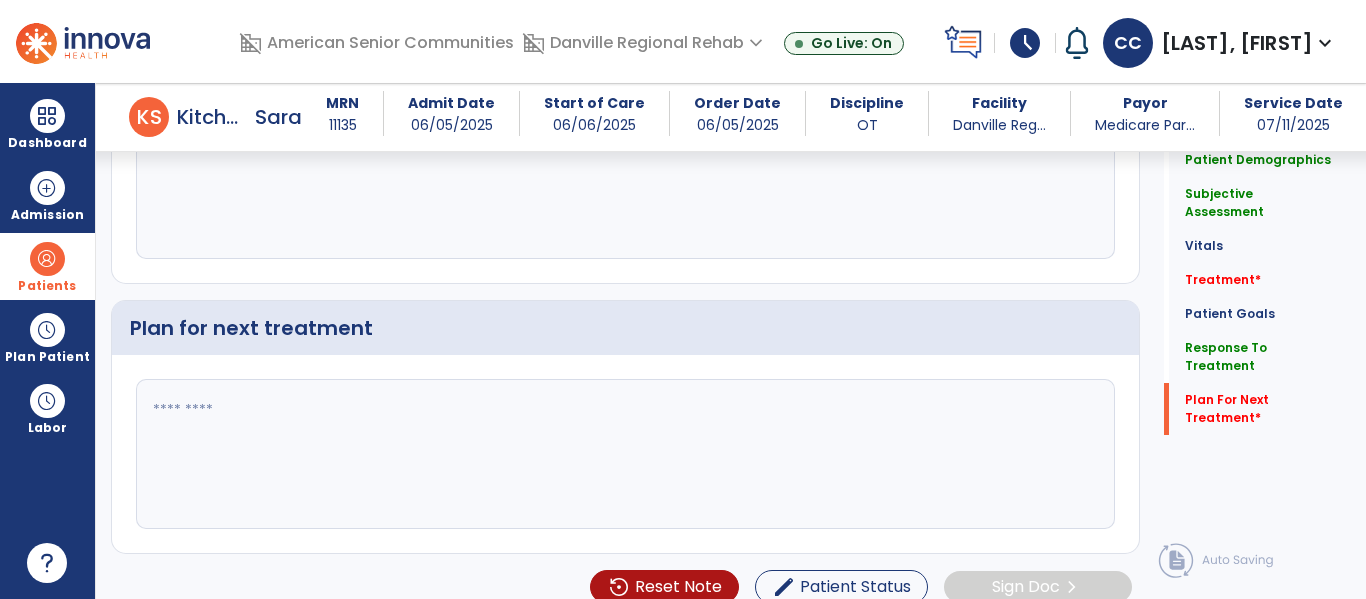 click at bounding box center [47, 259] 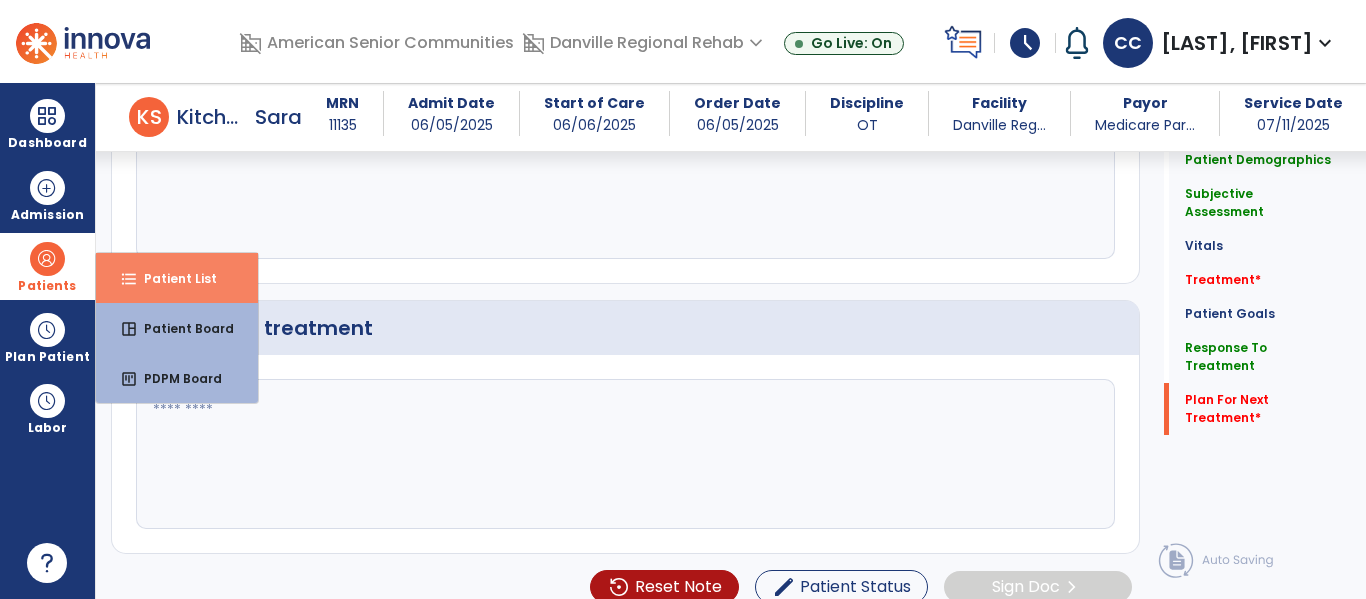click on "Patient List" at bounding box center (172, 278) 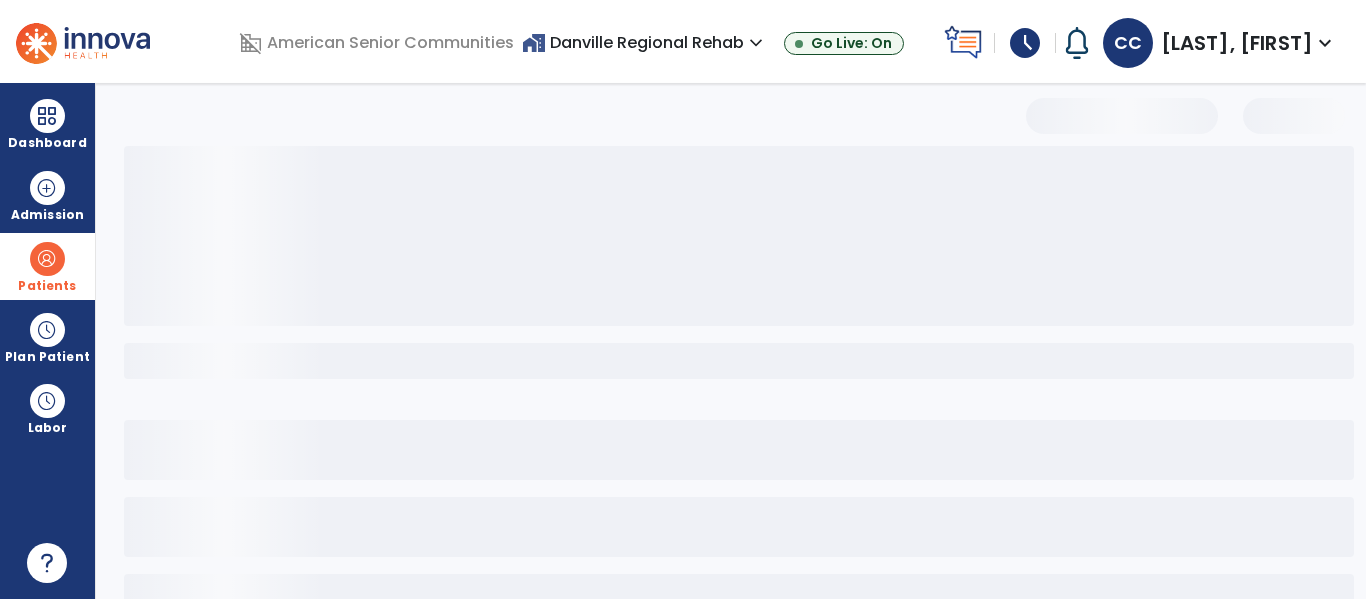 scroll, scrollTop: 0, scrollLeft: 0, axis: both 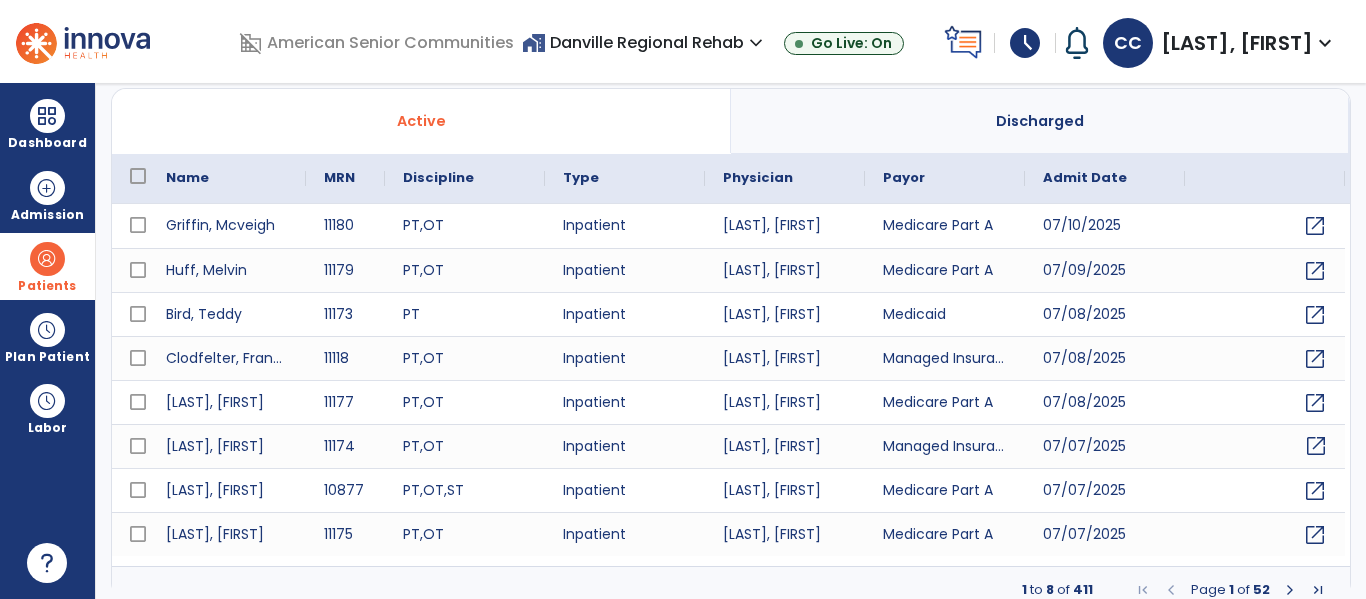click on "open_in_new" at bounding box center (1316, 446) 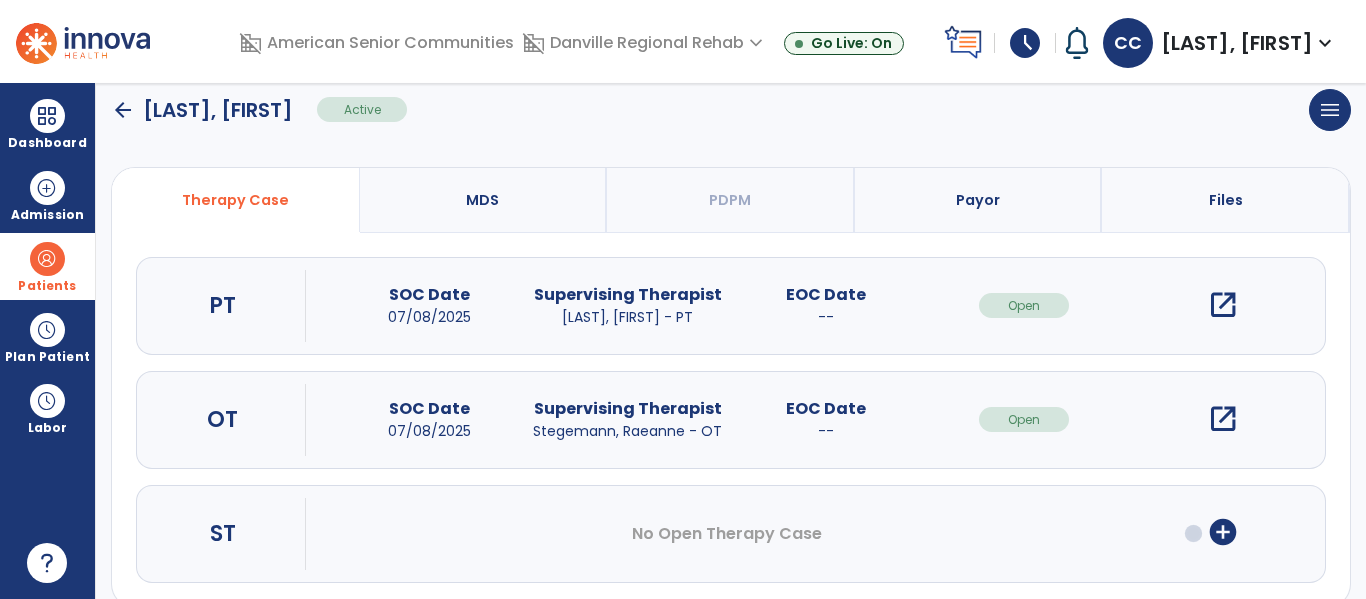 click on "open_in_new" at bounding box center (1223, 419) 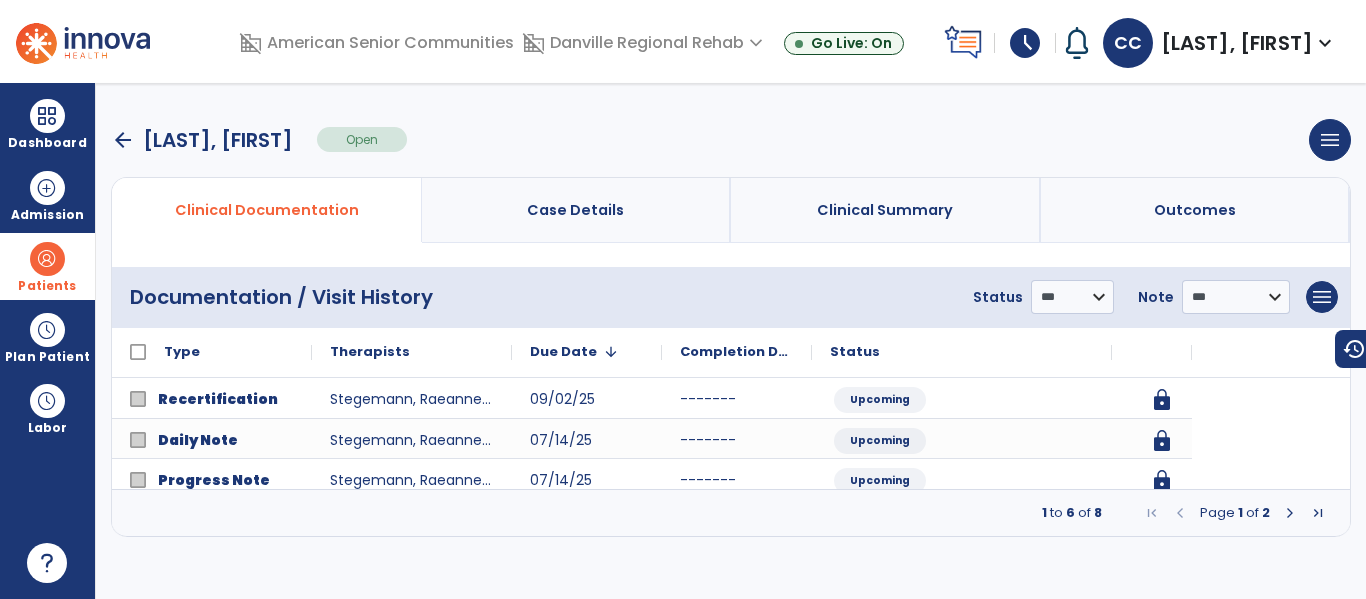 scroll, scrollTop: 0, scrollLeft: 0, axis: both 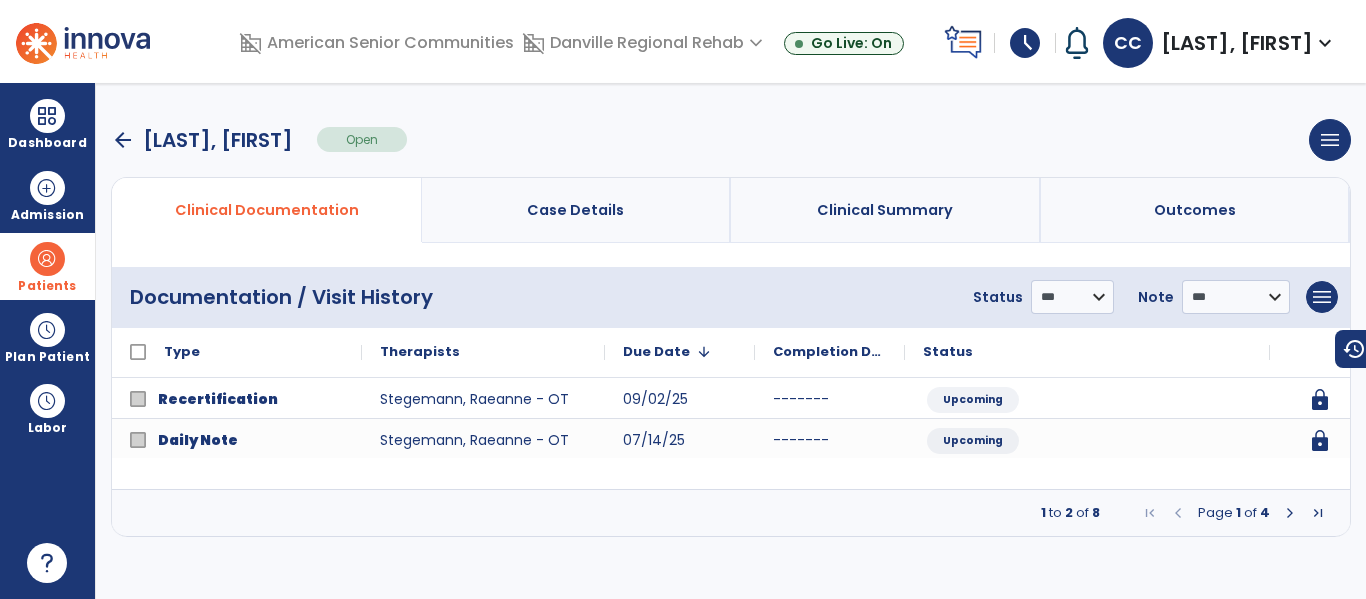 click at bounding box center [1290, 513] 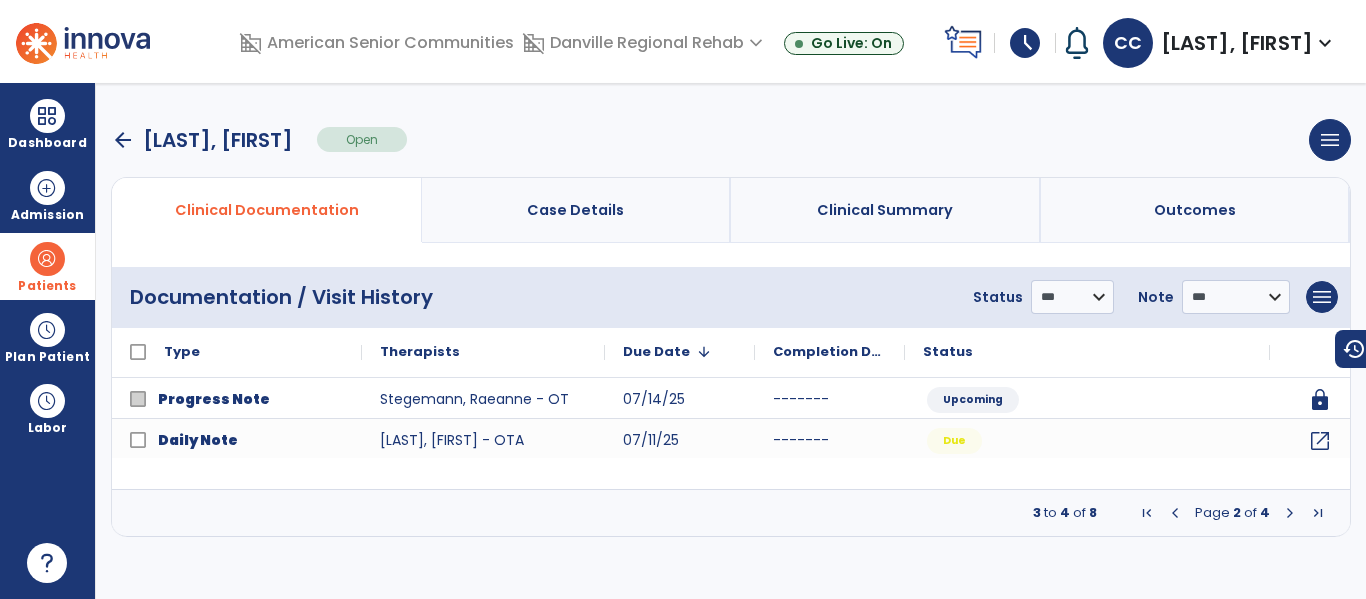 click at bounding box center [1290, 513] 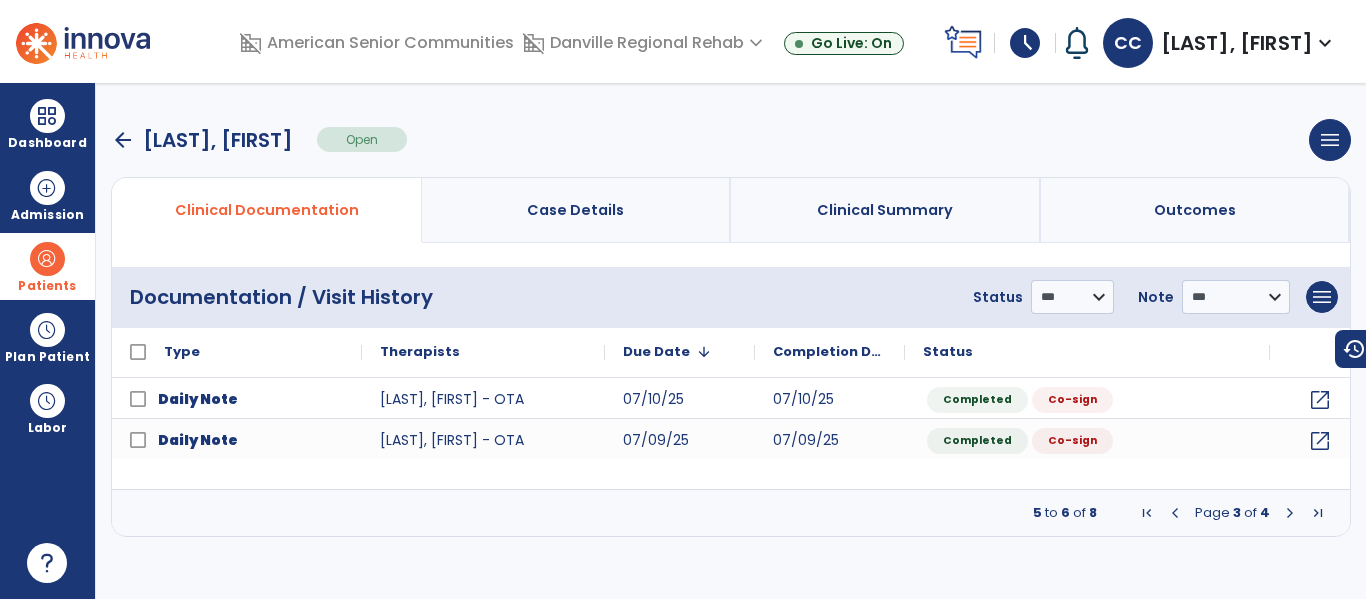 click at bounding box center [1290, 513] 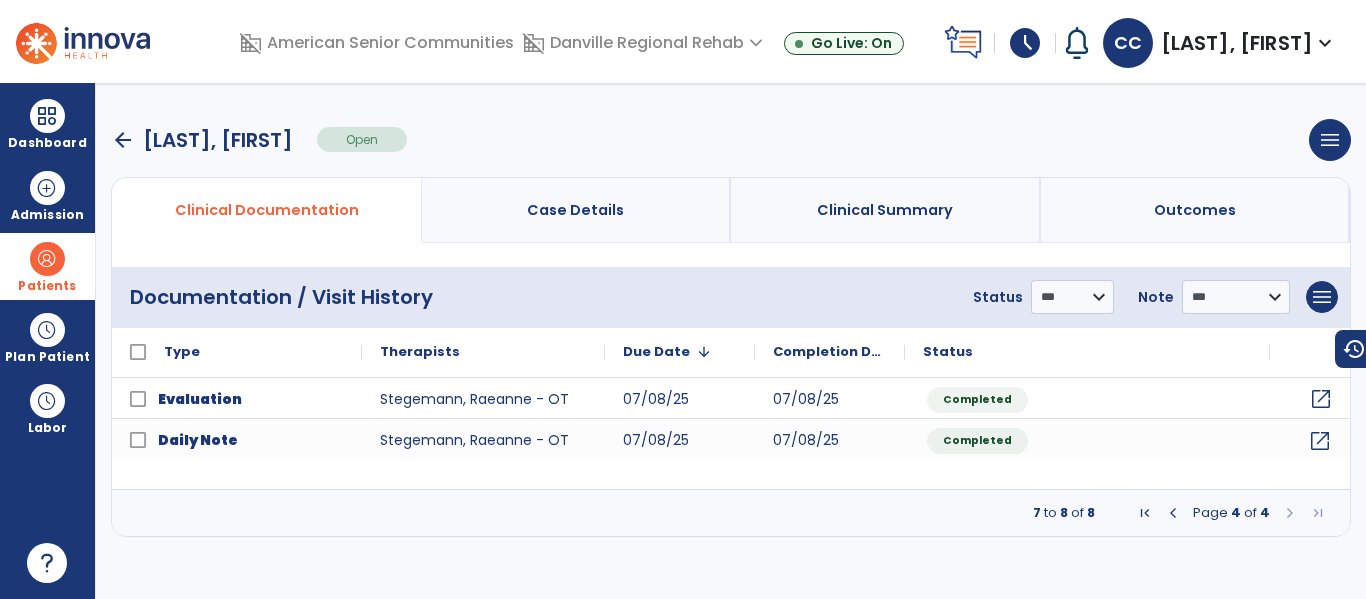 click on "open_in_new" 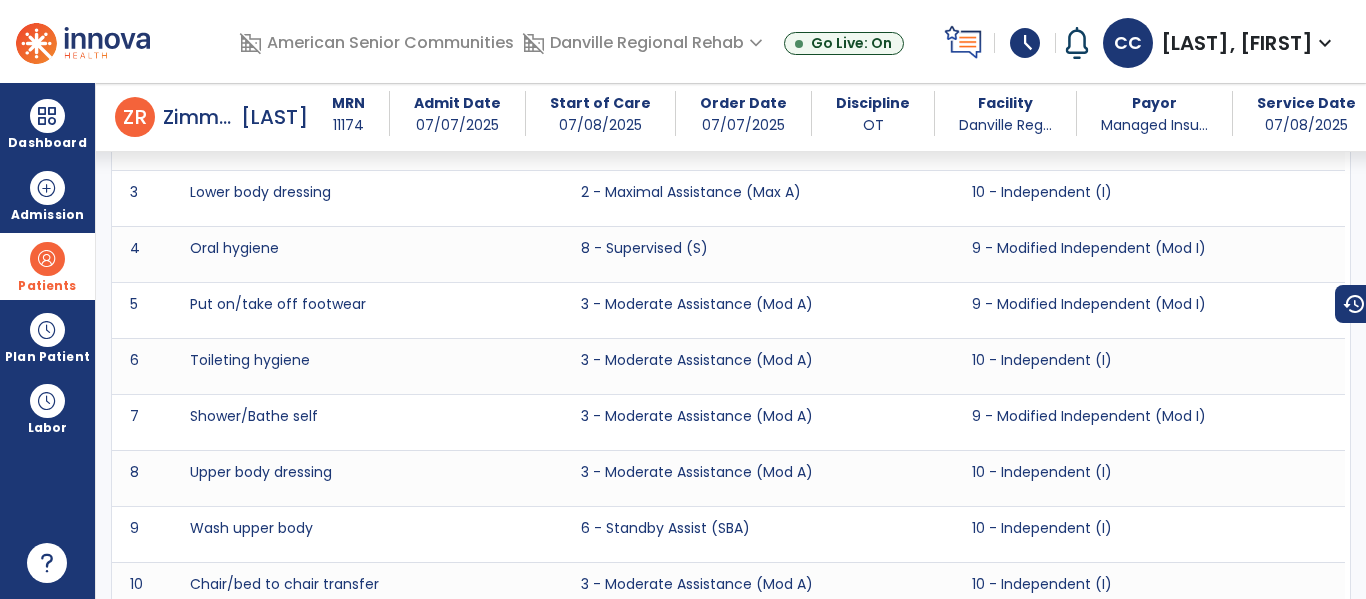 scroll, scrollTop: 3754, scrollLeft: 0, axis: vertical 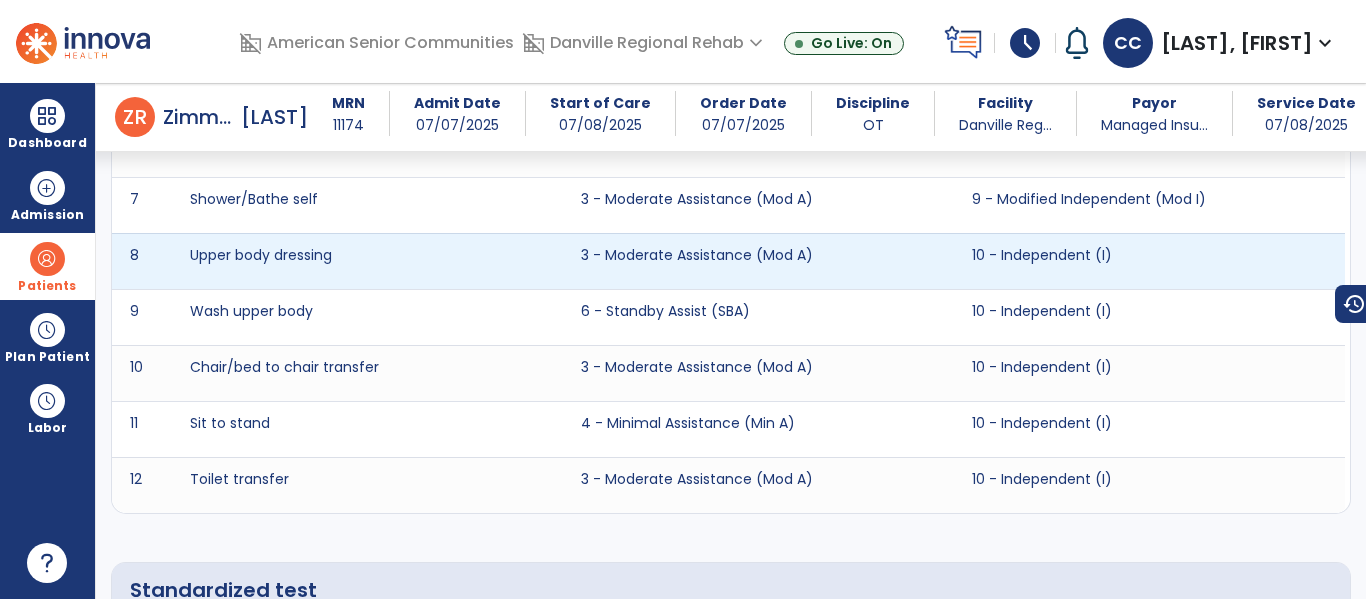 click on "Standardized test
No.
Name
Score
1" at bounding box center [731, 661] 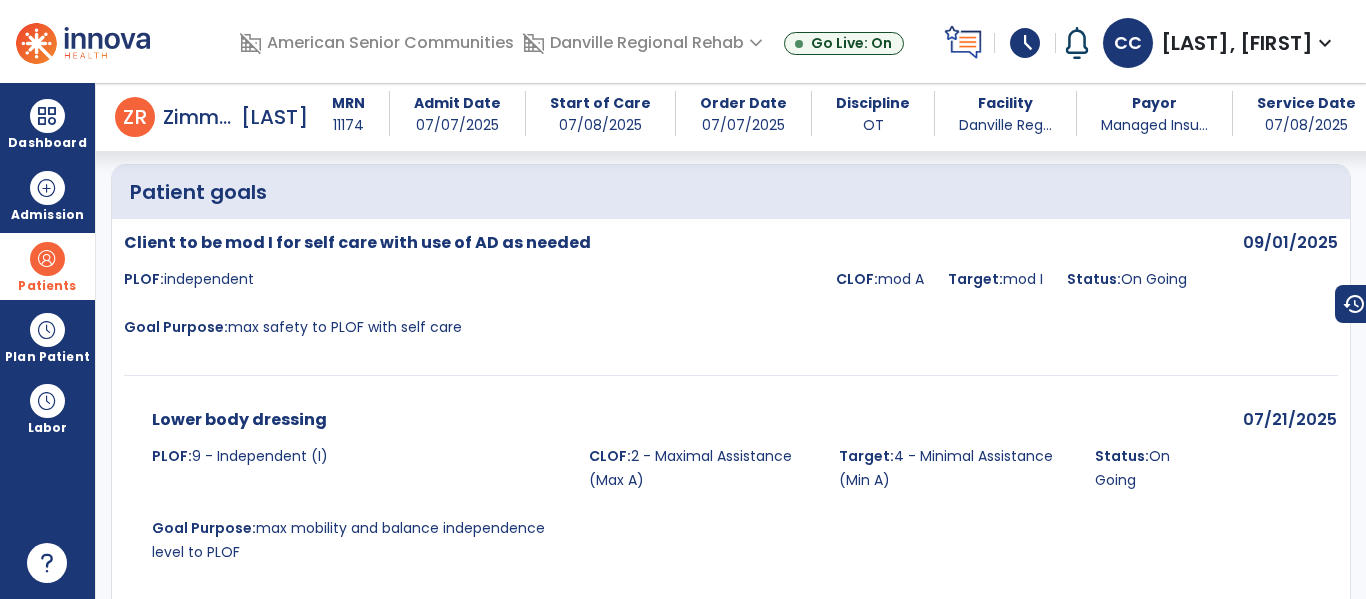 scroll, scrollTop: 5268, scrollLeft: 0, axis: vertical 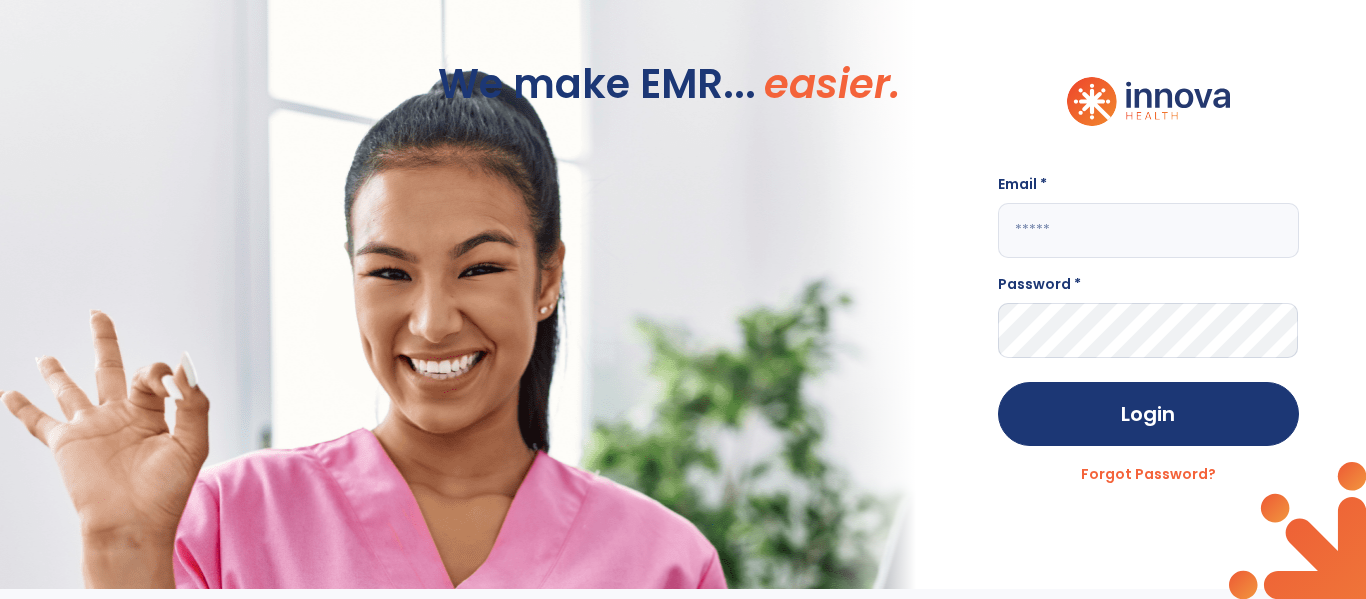 click 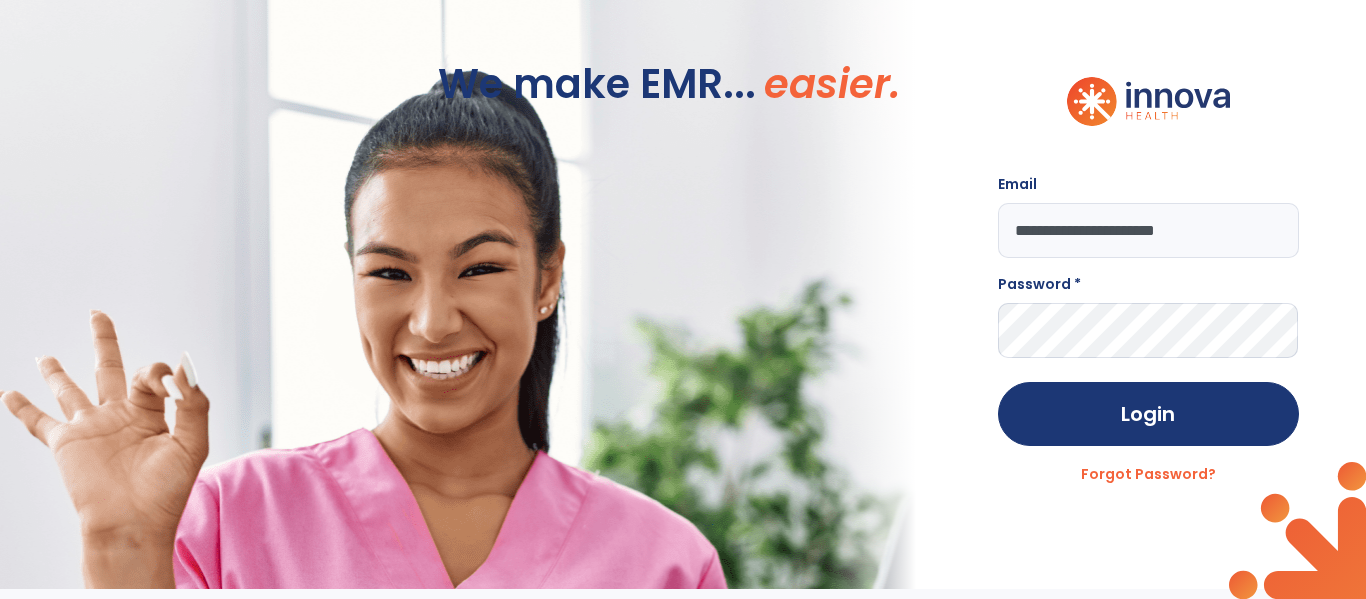 type on "**********" 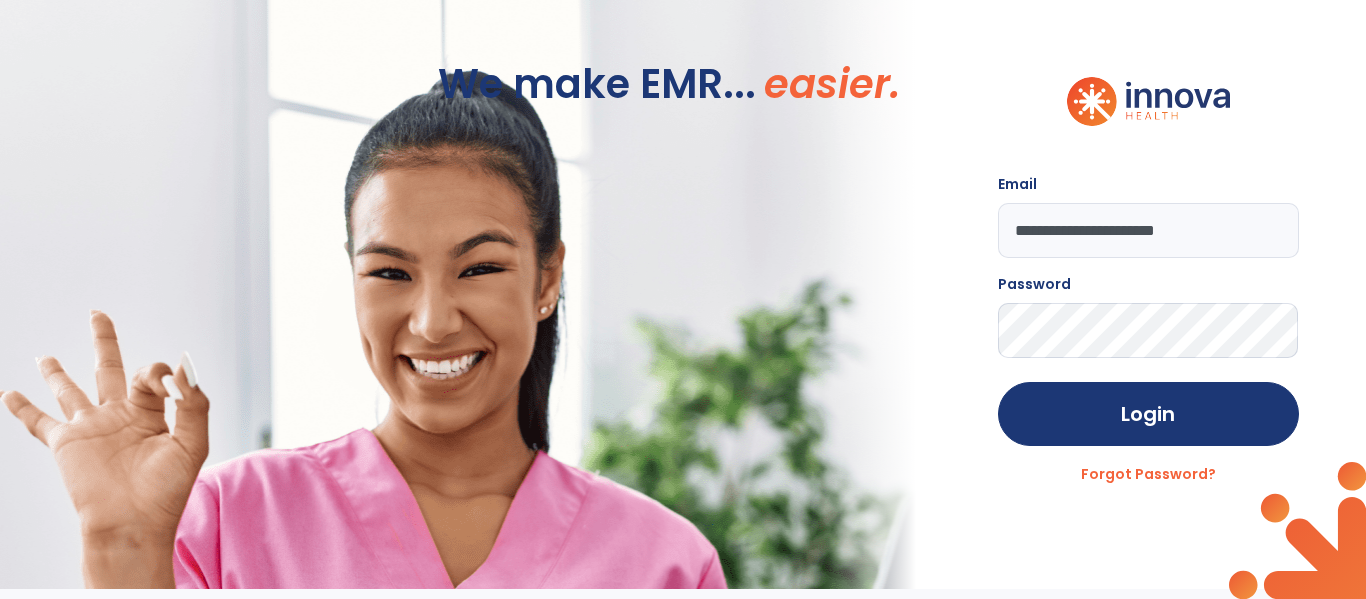 click on "Login" 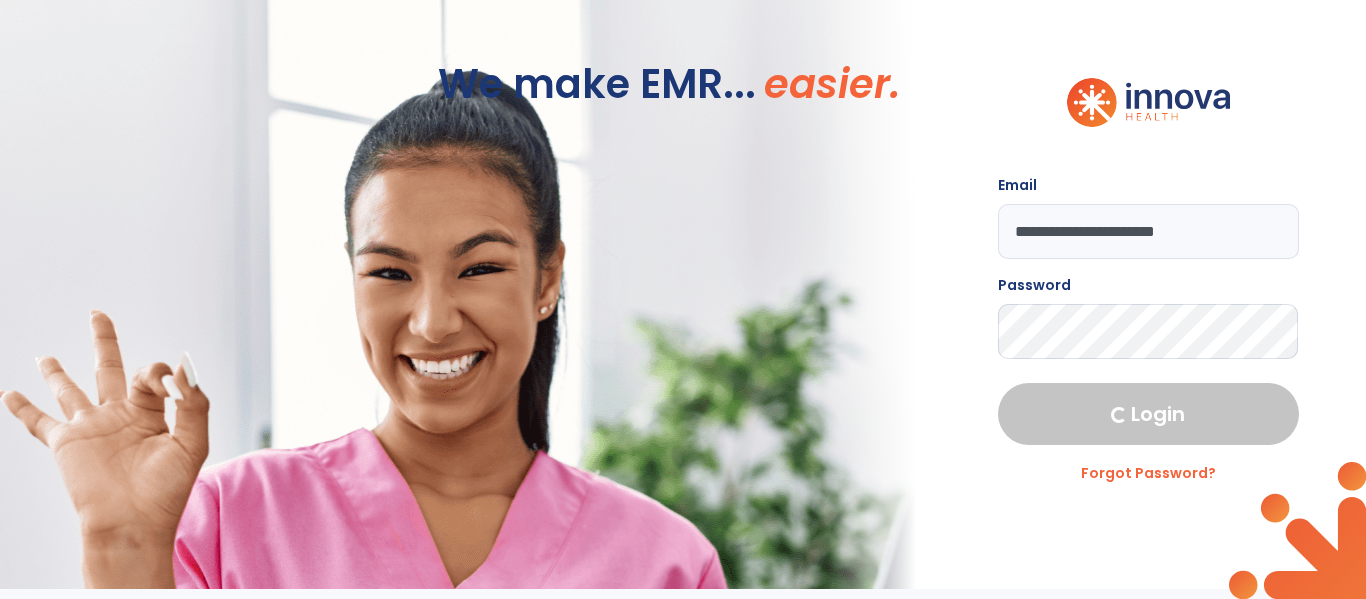 select on "****" 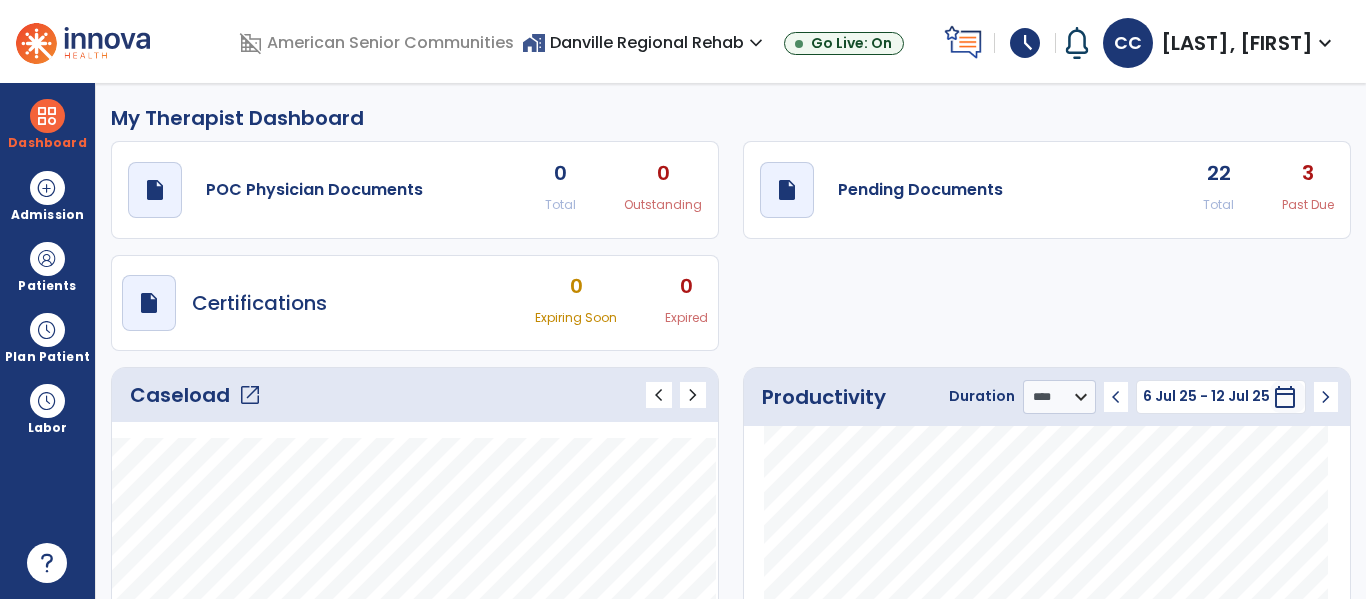 click on "open_in_new" 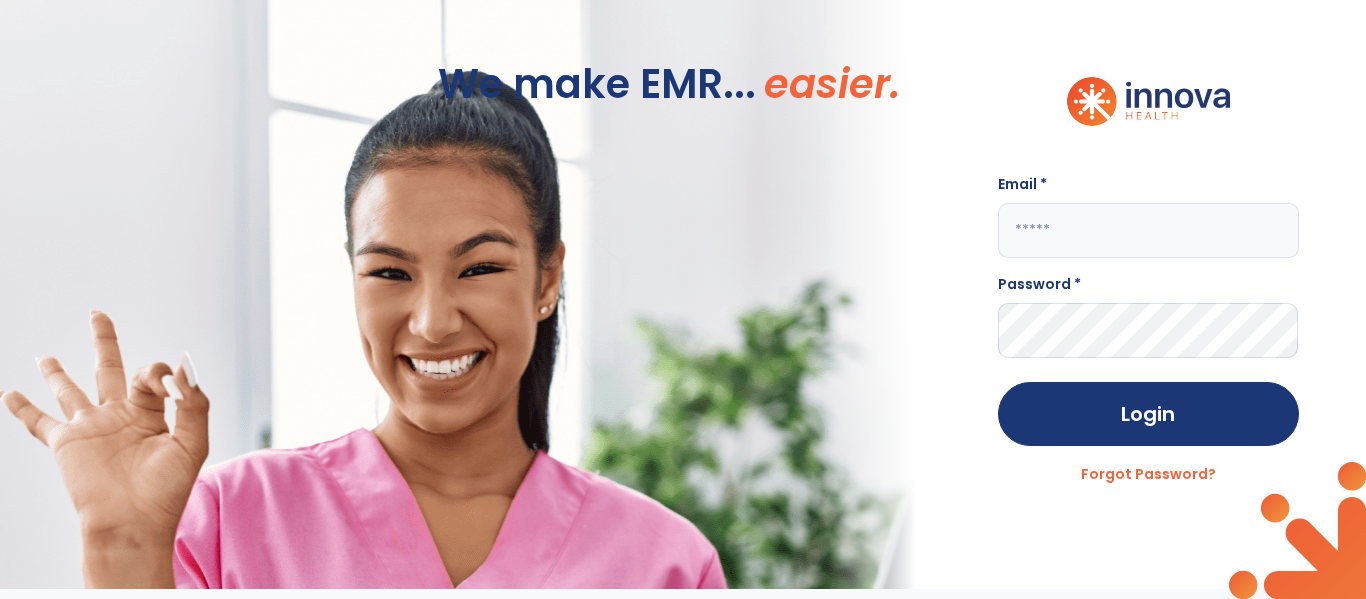 click 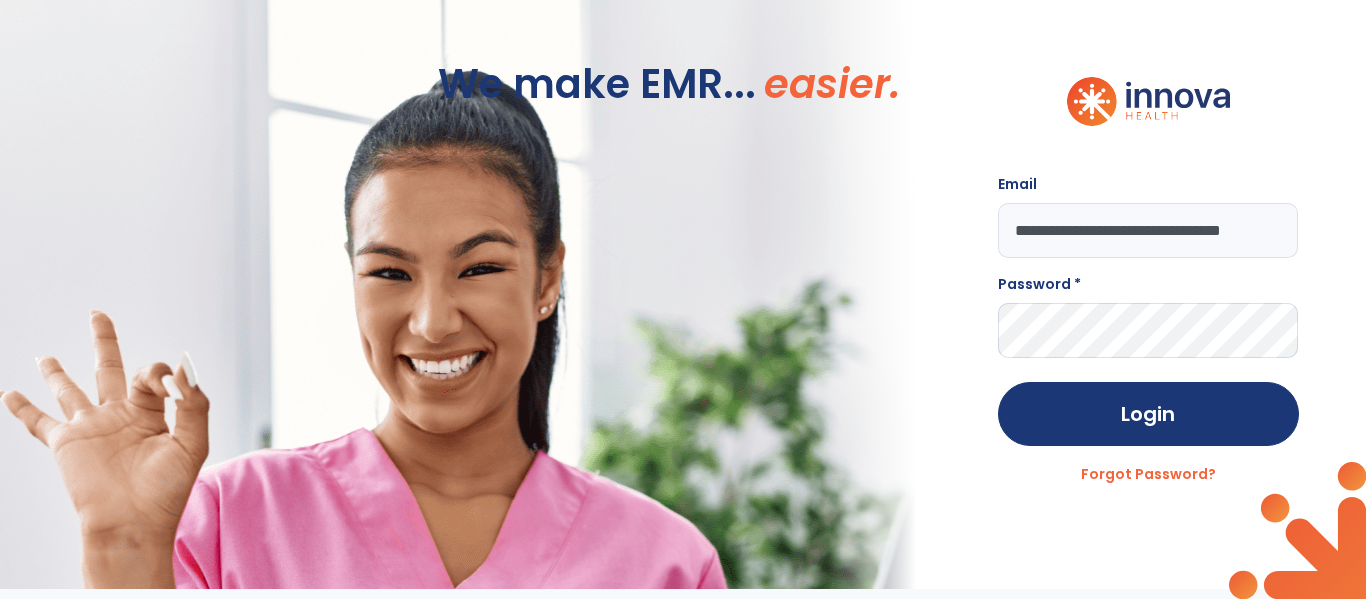 scroll, scrollTop: 0, scrollLeft: 57, axis: horizontal 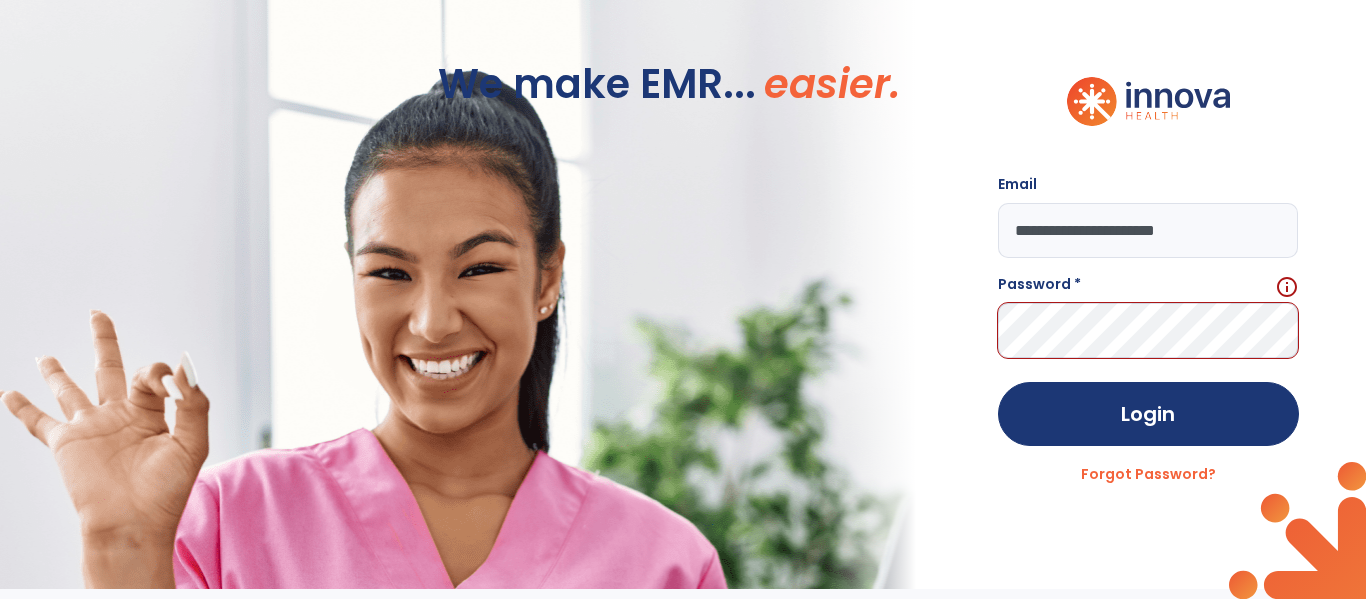 type on "**********" 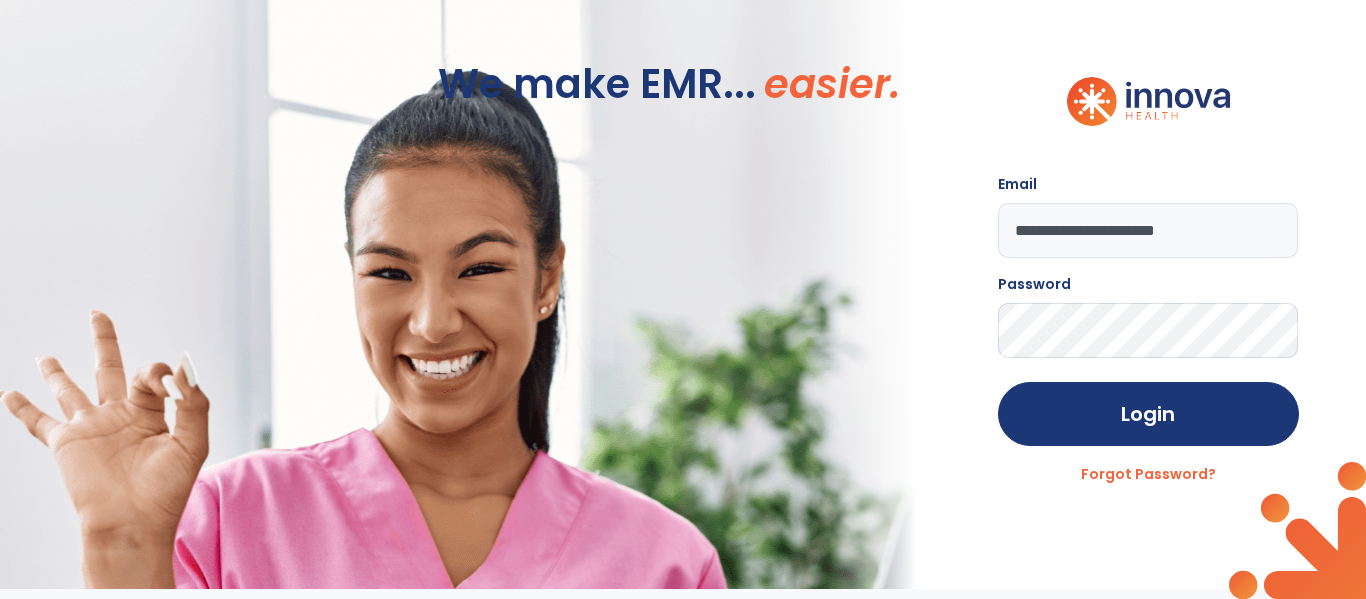 click on "Login" 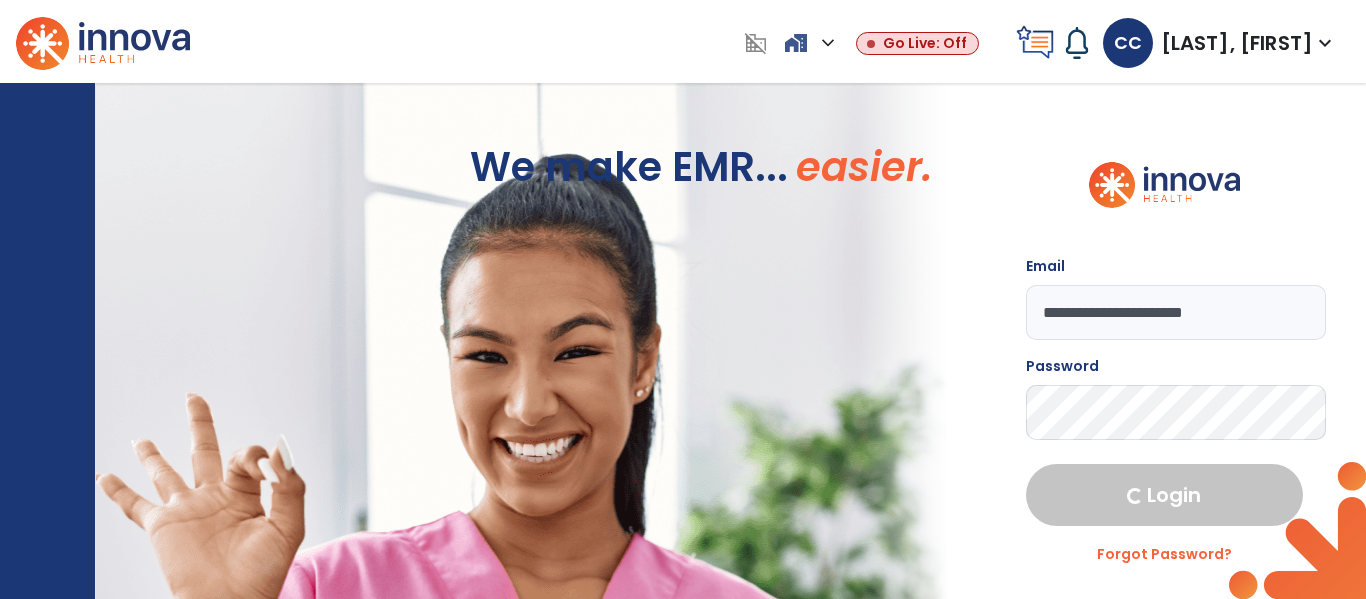 select on "****" 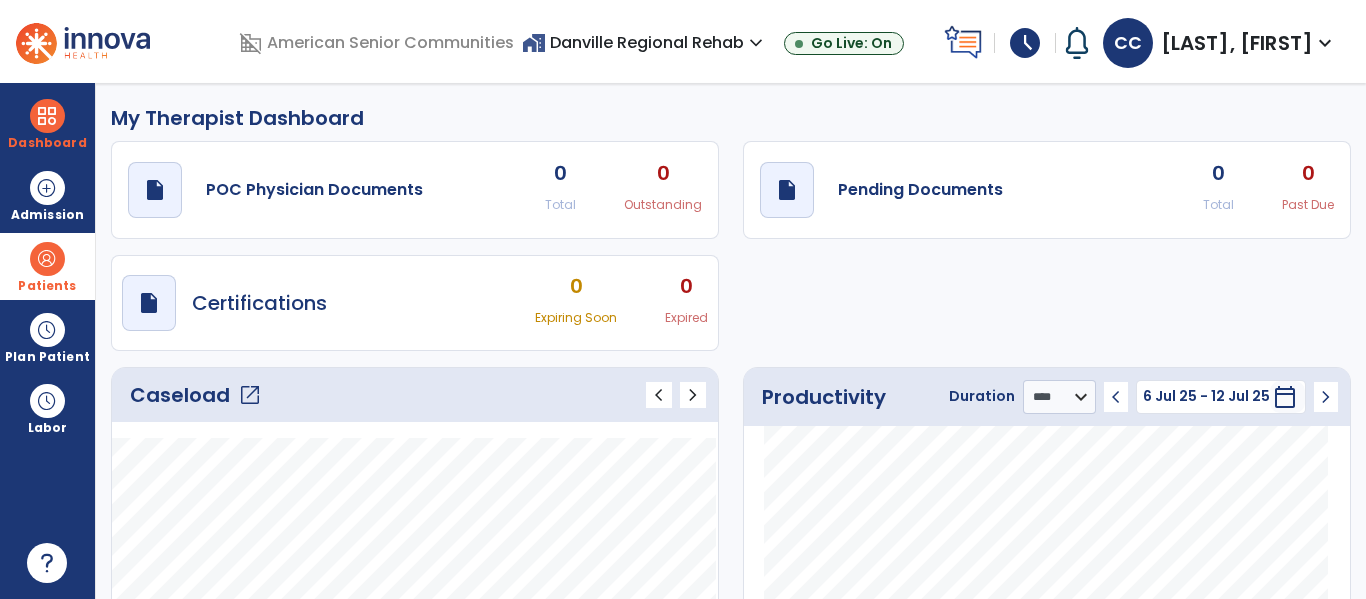 click on "Patients" at bounding box center (47, 266) 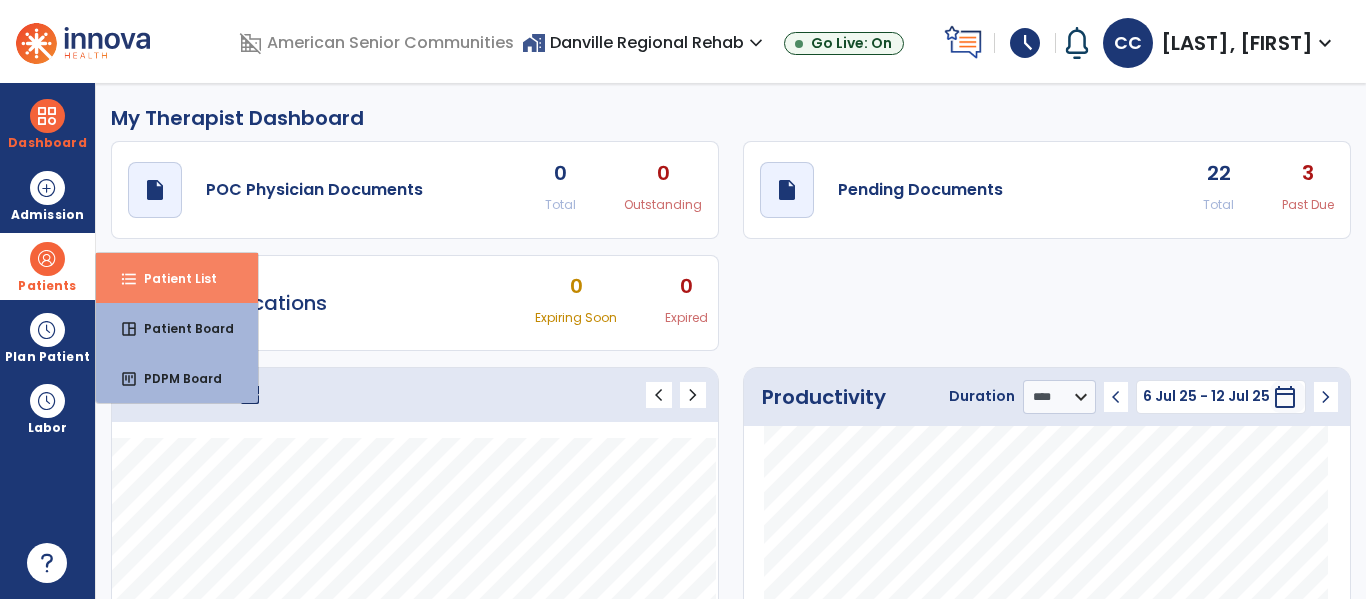 click on "Patient List" at bounding box center [172, 278] 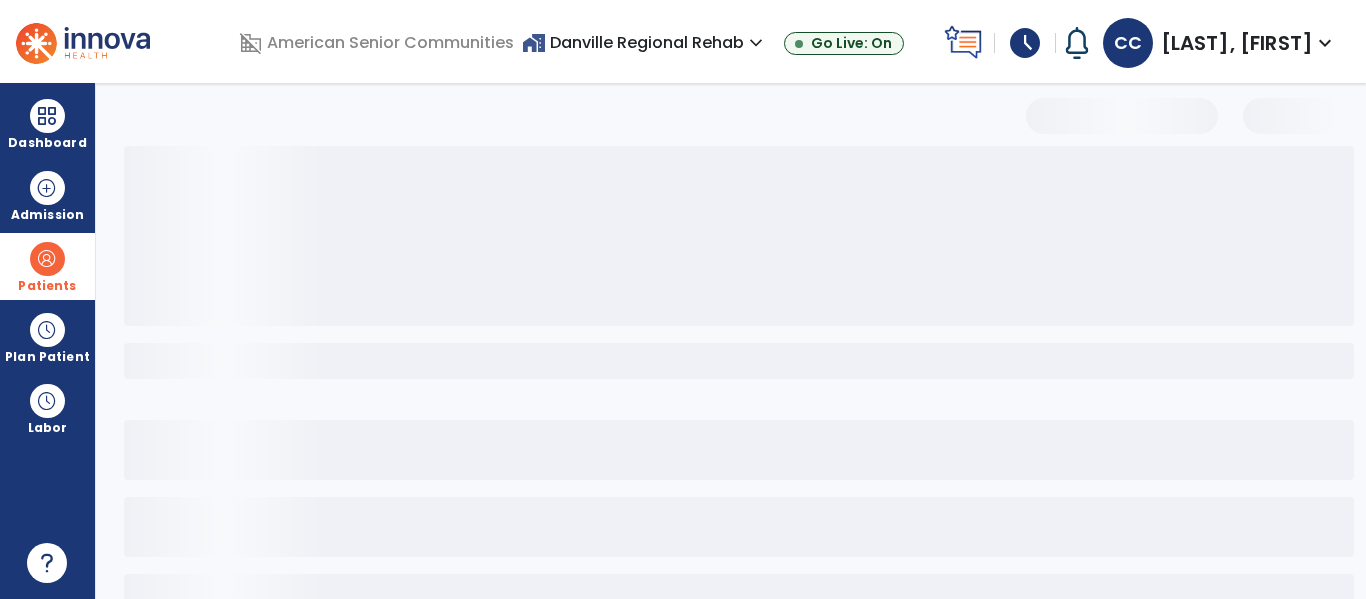 select on "***" 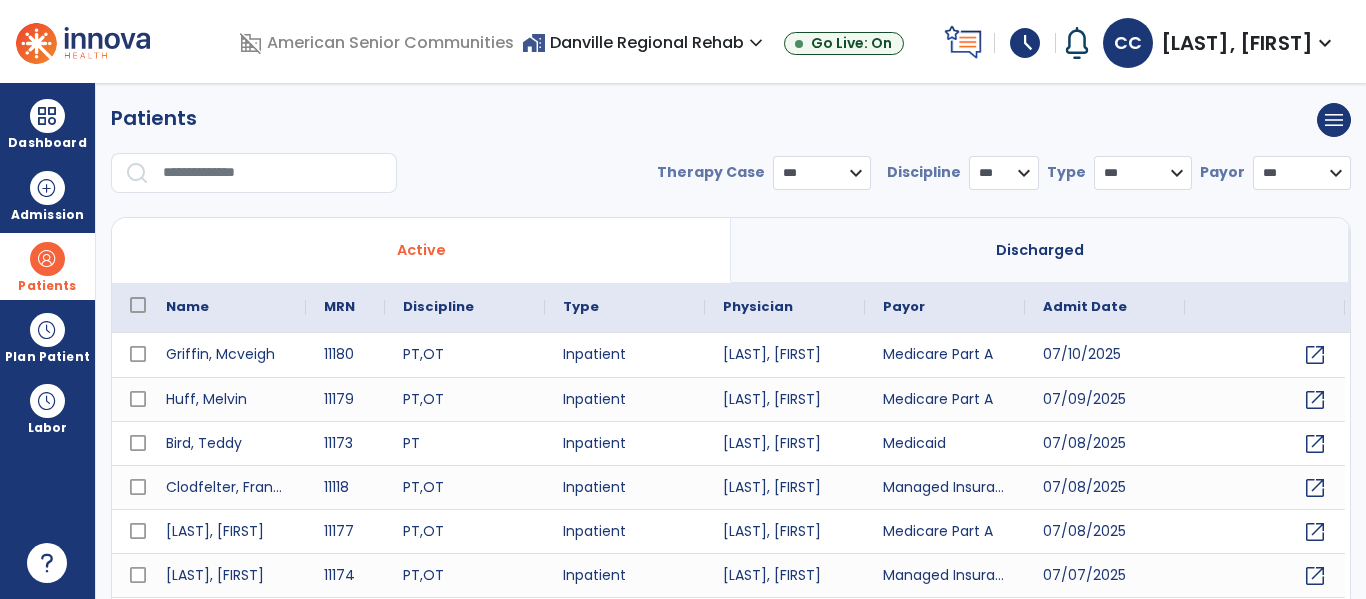 click at bounding box center [273, 173] 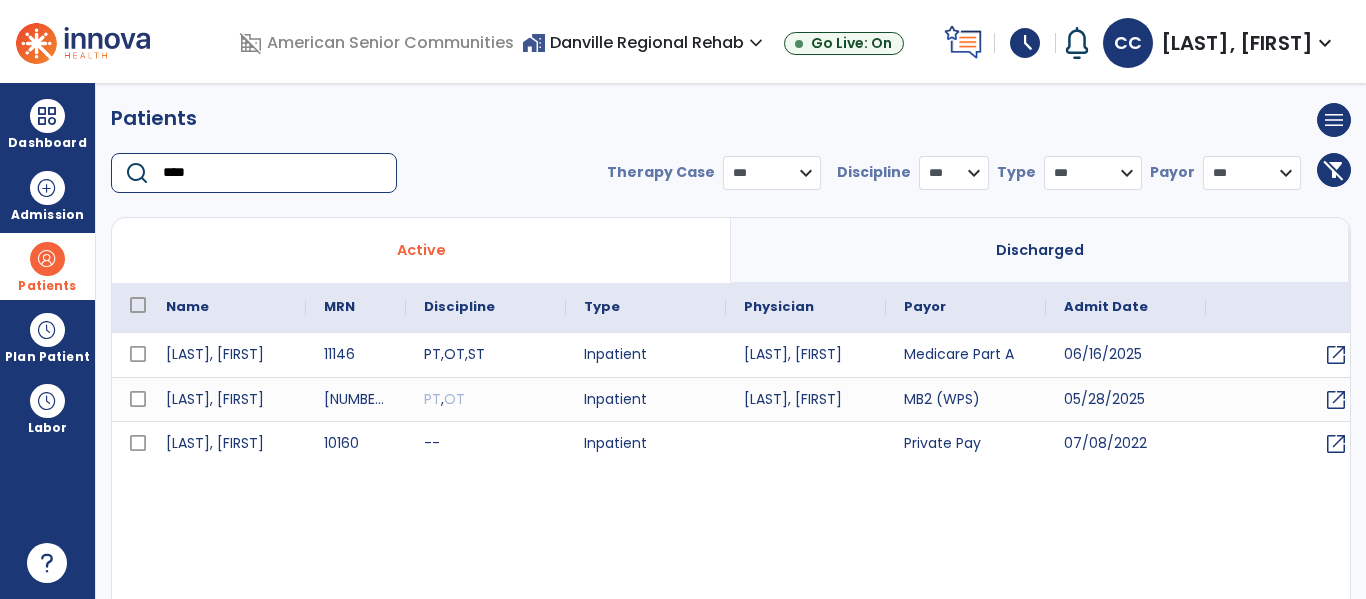 type on "****" 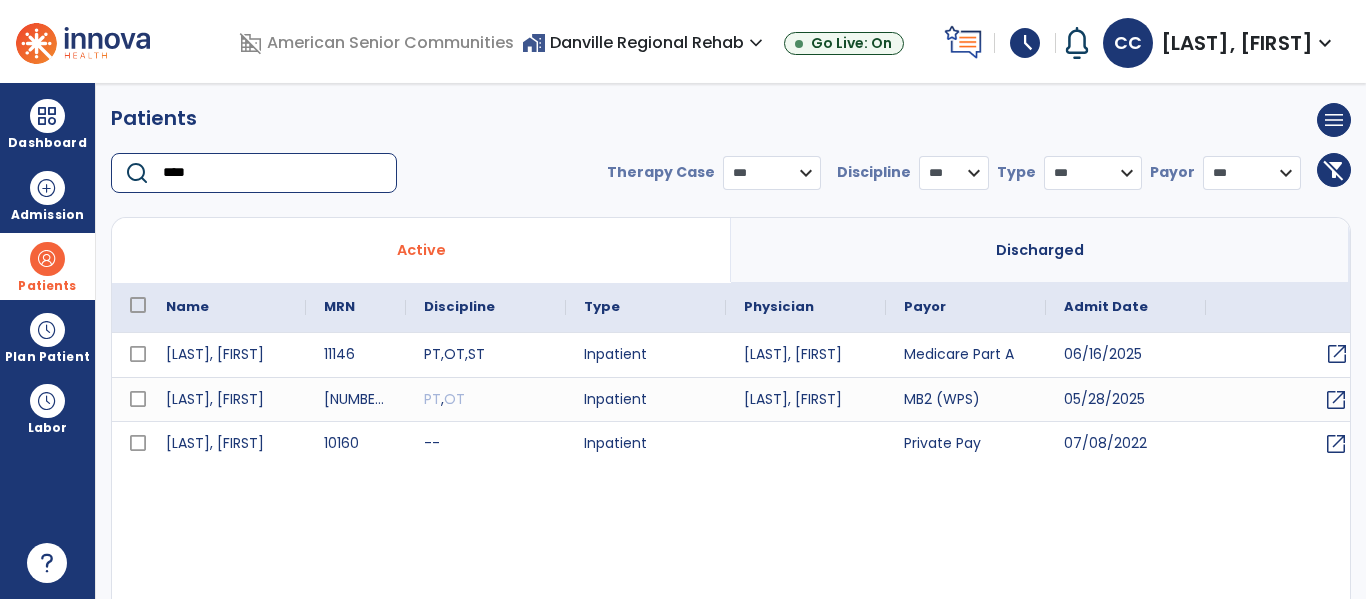 click on "open_in_new" at bounding box center (1337, 354) 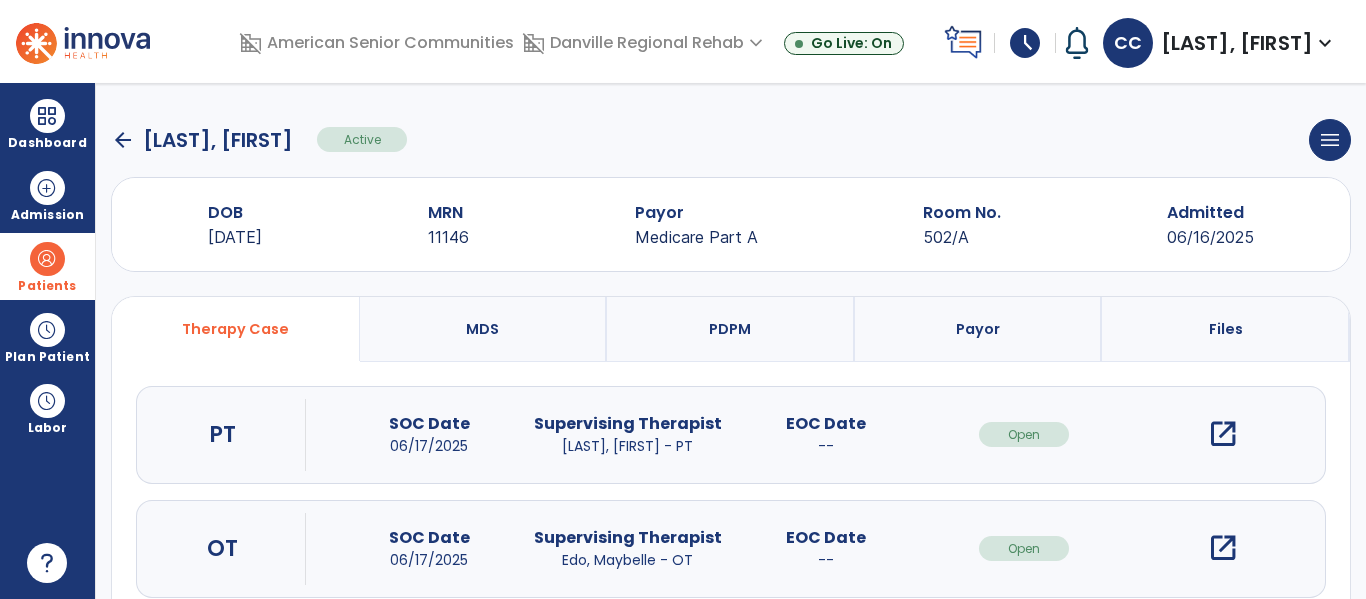 click on "open_in_new" at bounding box center [1223, 434] 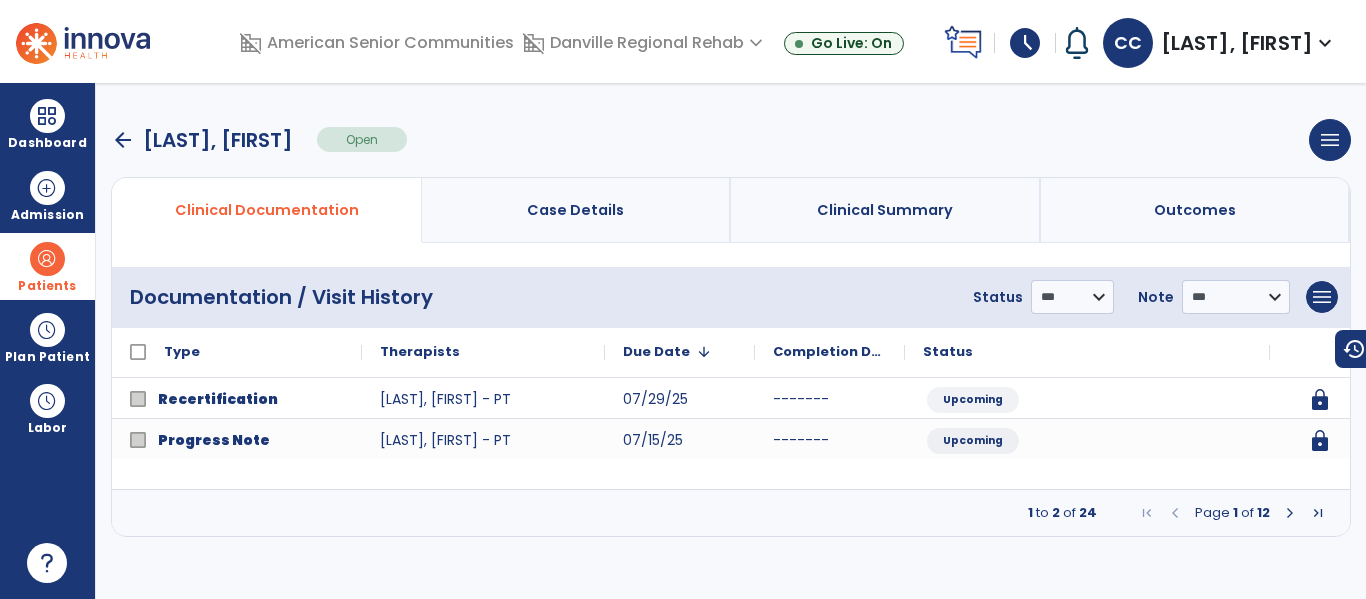 click at bounding box center [1290, 513] 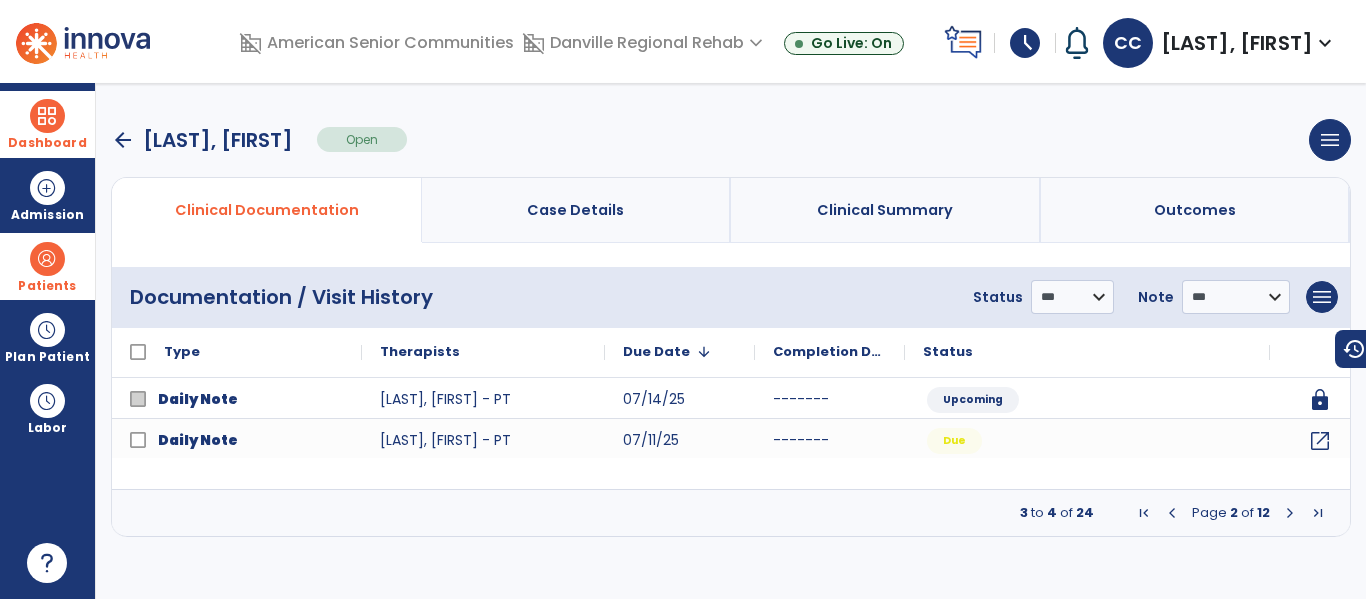 click at bounding box center (47, 116) 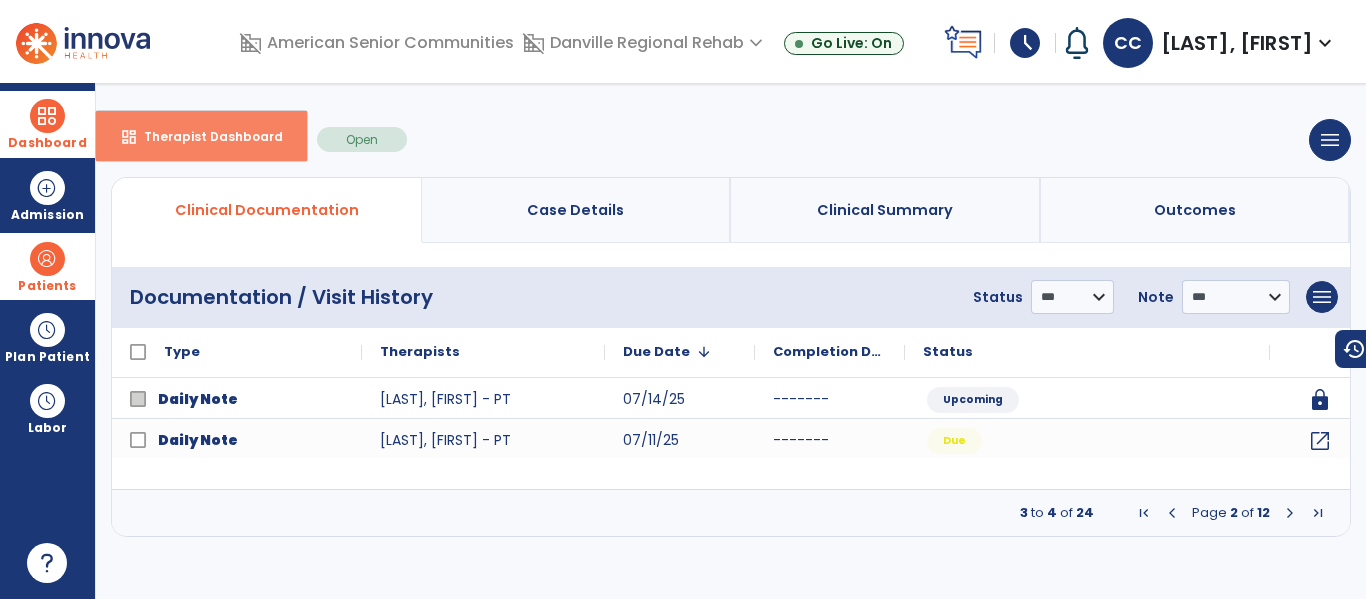 click on "dashboard  Therapist Dashboard" at bounding box center [201, 136] 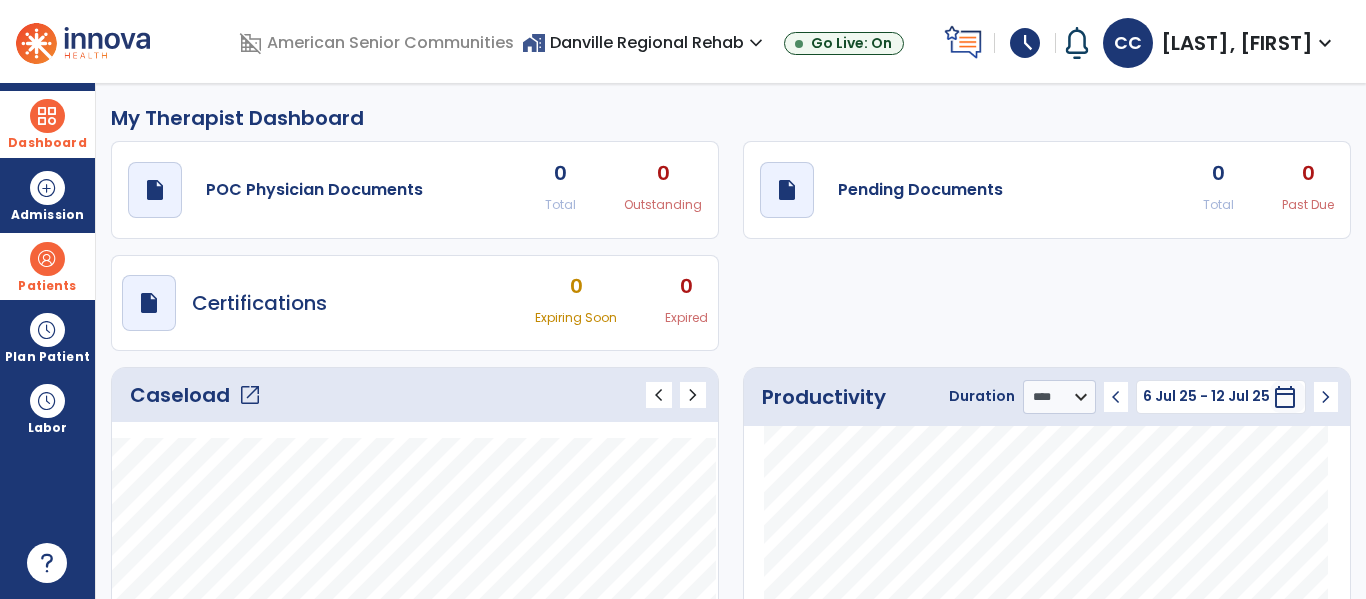 click on "open_in_new" 